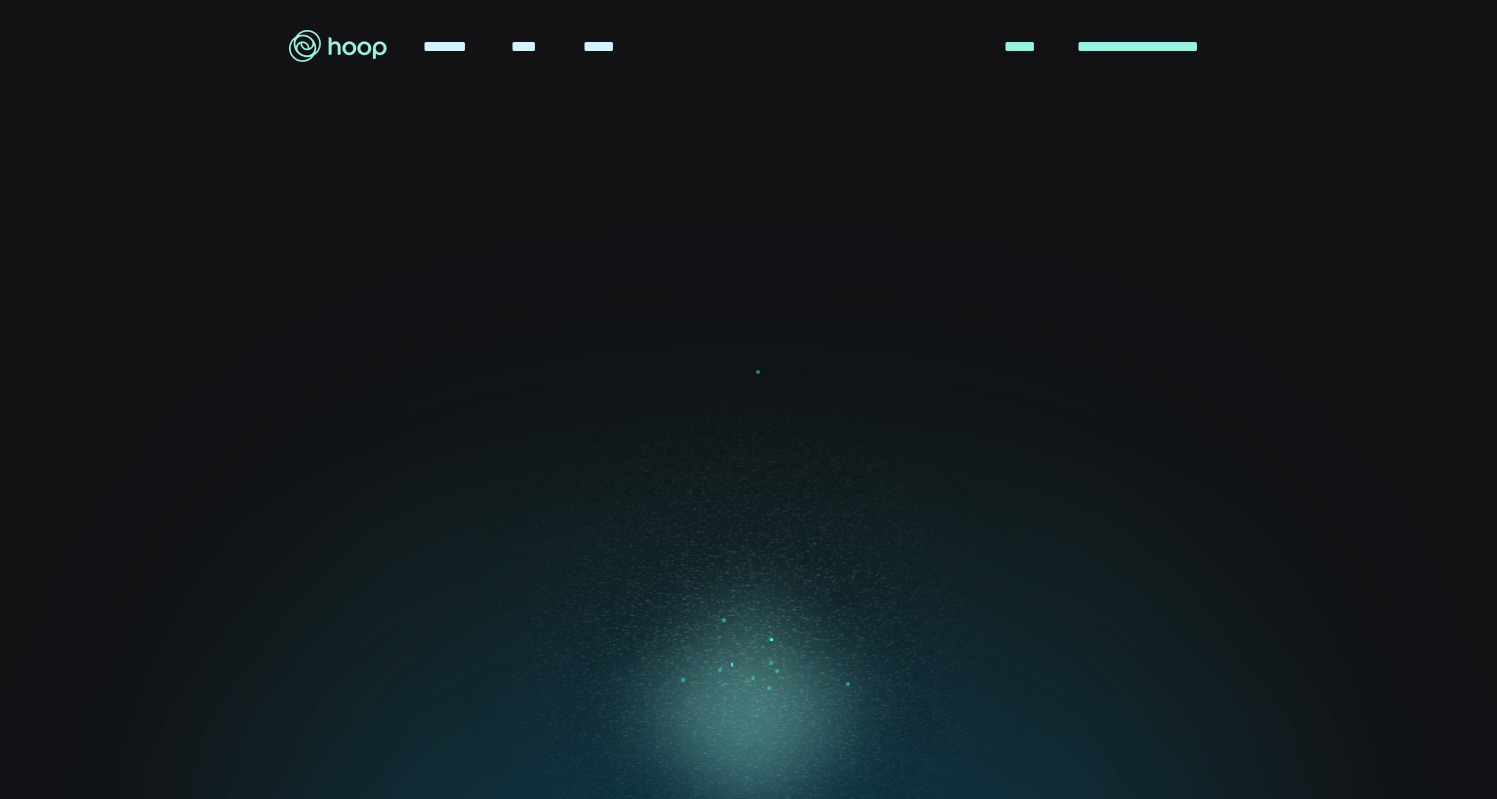 scroll, scrollTop: 0, scrollLeft: 0, axis: both 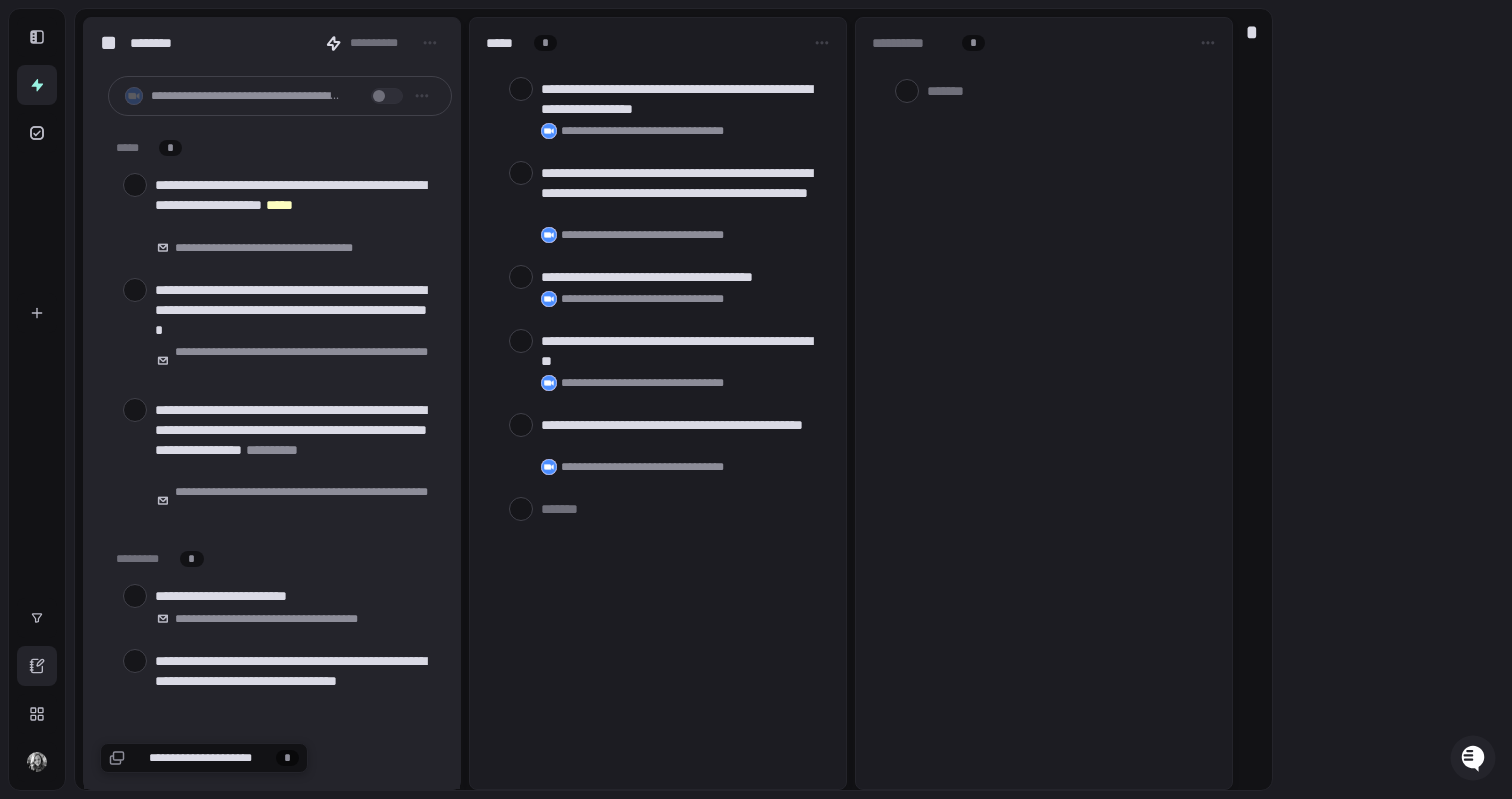 click at bounding box center [37, 666] 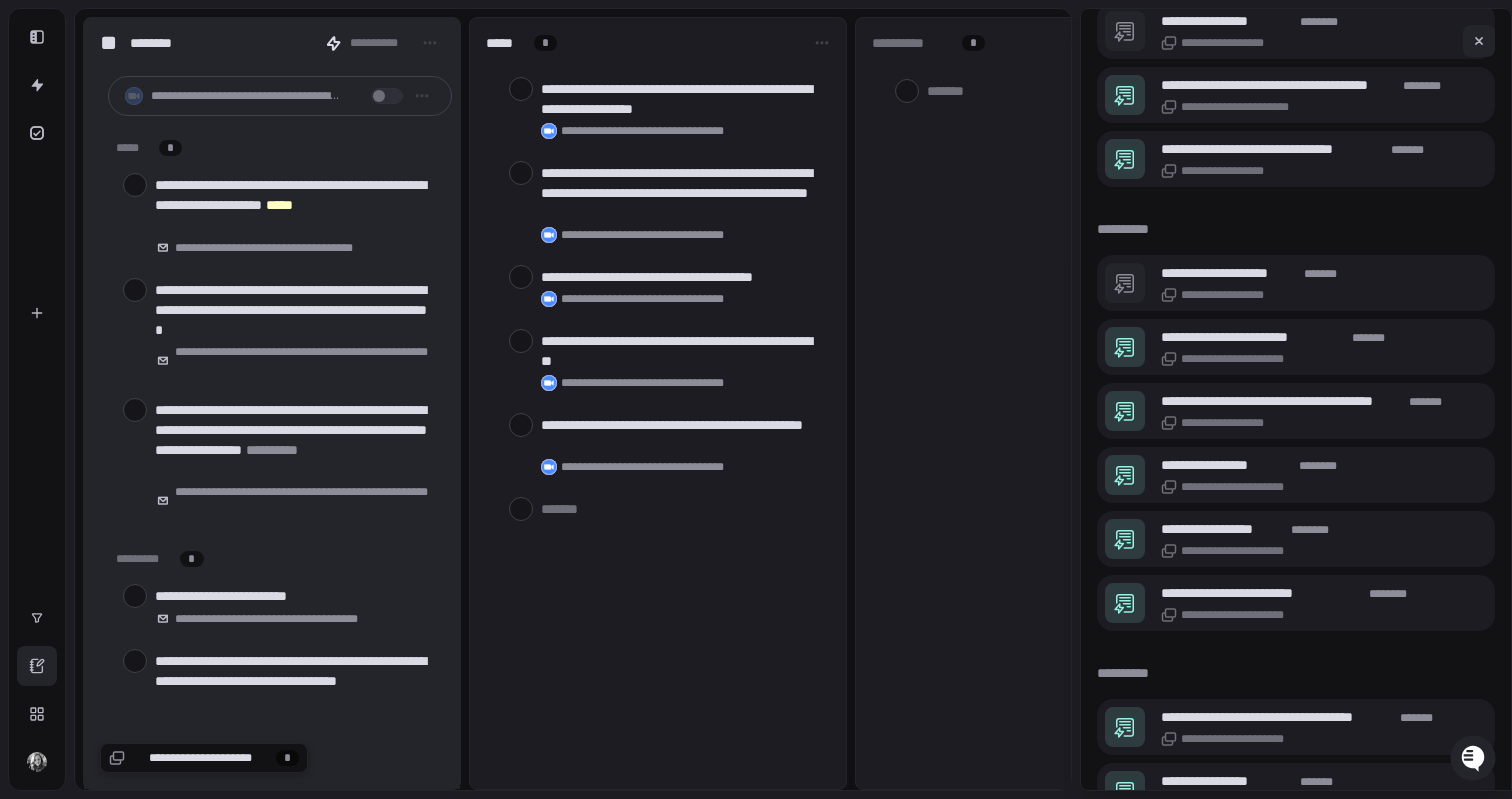 scroll, scrollTop: 1931, scrollLeft: 0, axis: vertical 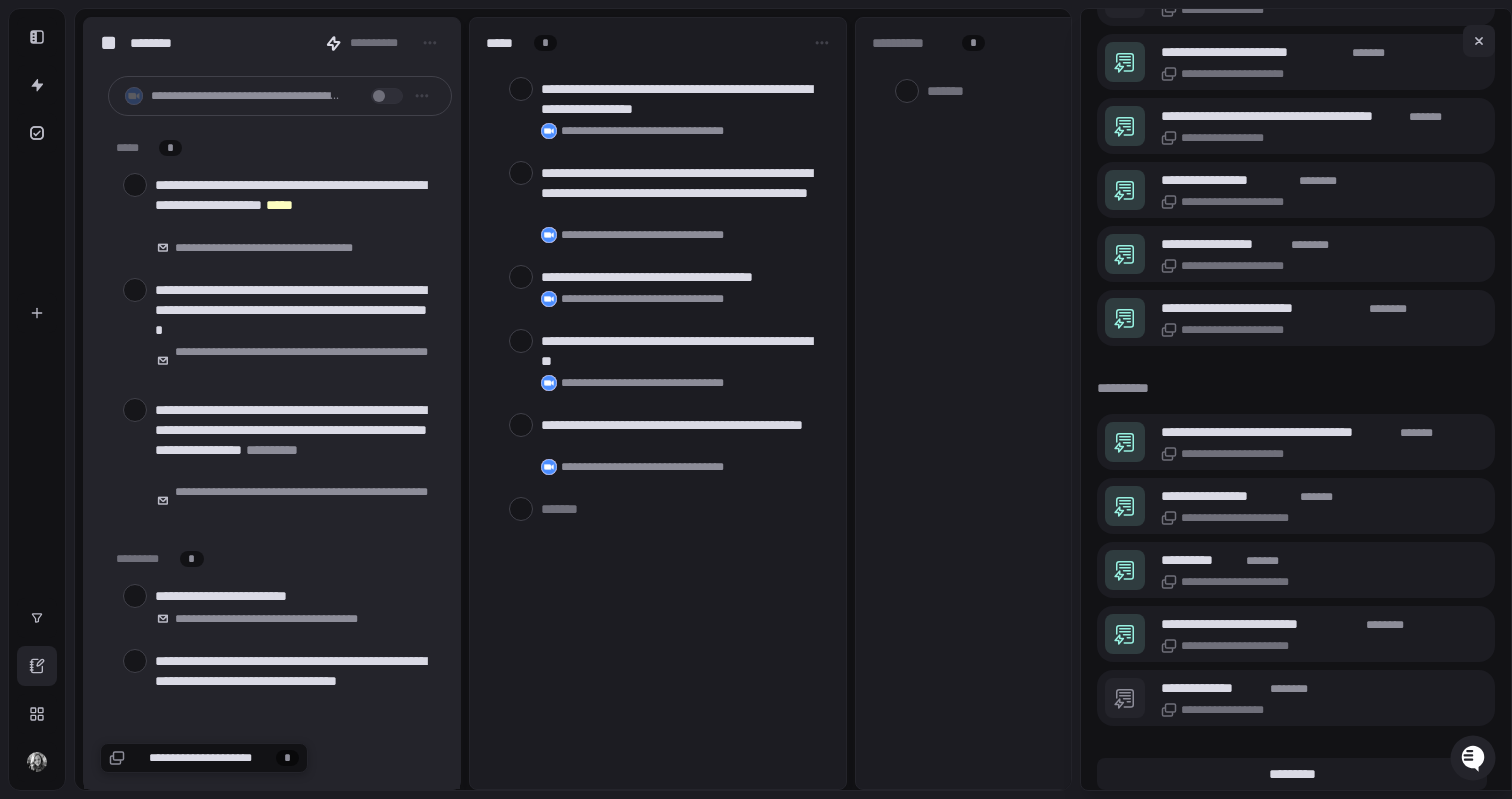 drag, startPoint x: 1315, startPoint y: 427, endPoint x: 1323, endPoint y: 440, distance: 15.264338 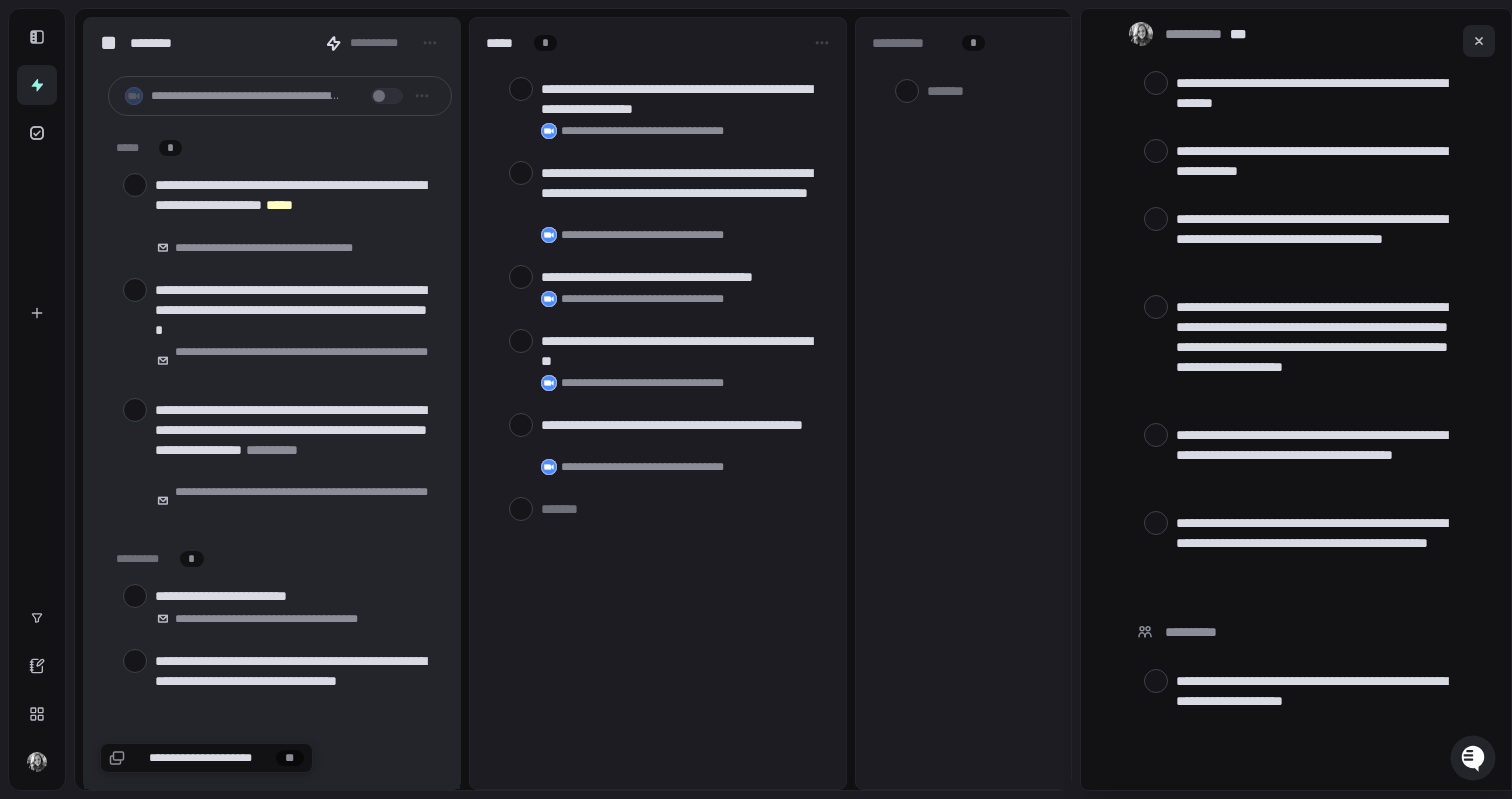 scroll, scrollTop: 0, scrollLeft: 0, axis: both 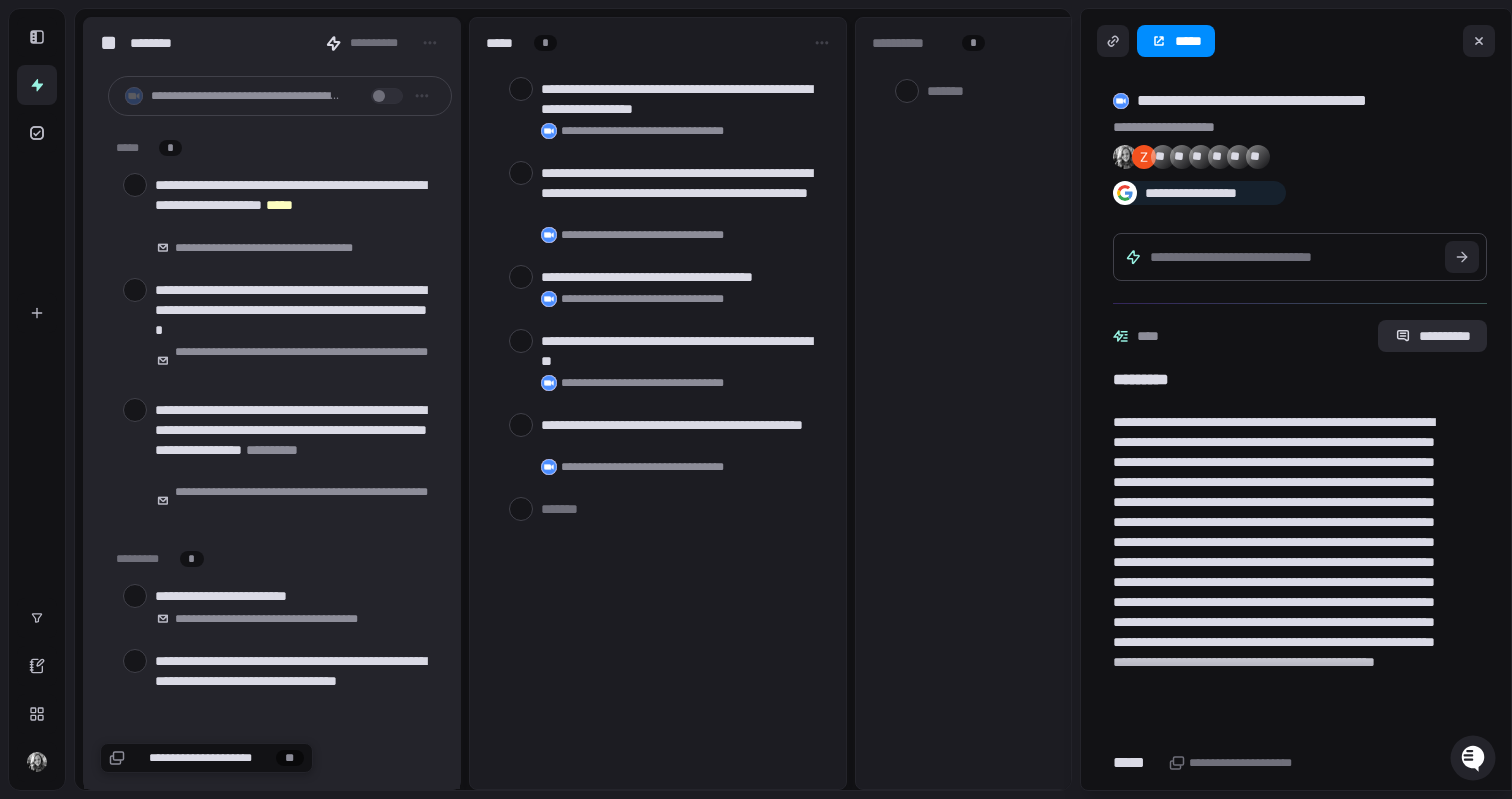 click on "**********" at bounding box center [1432, 336] 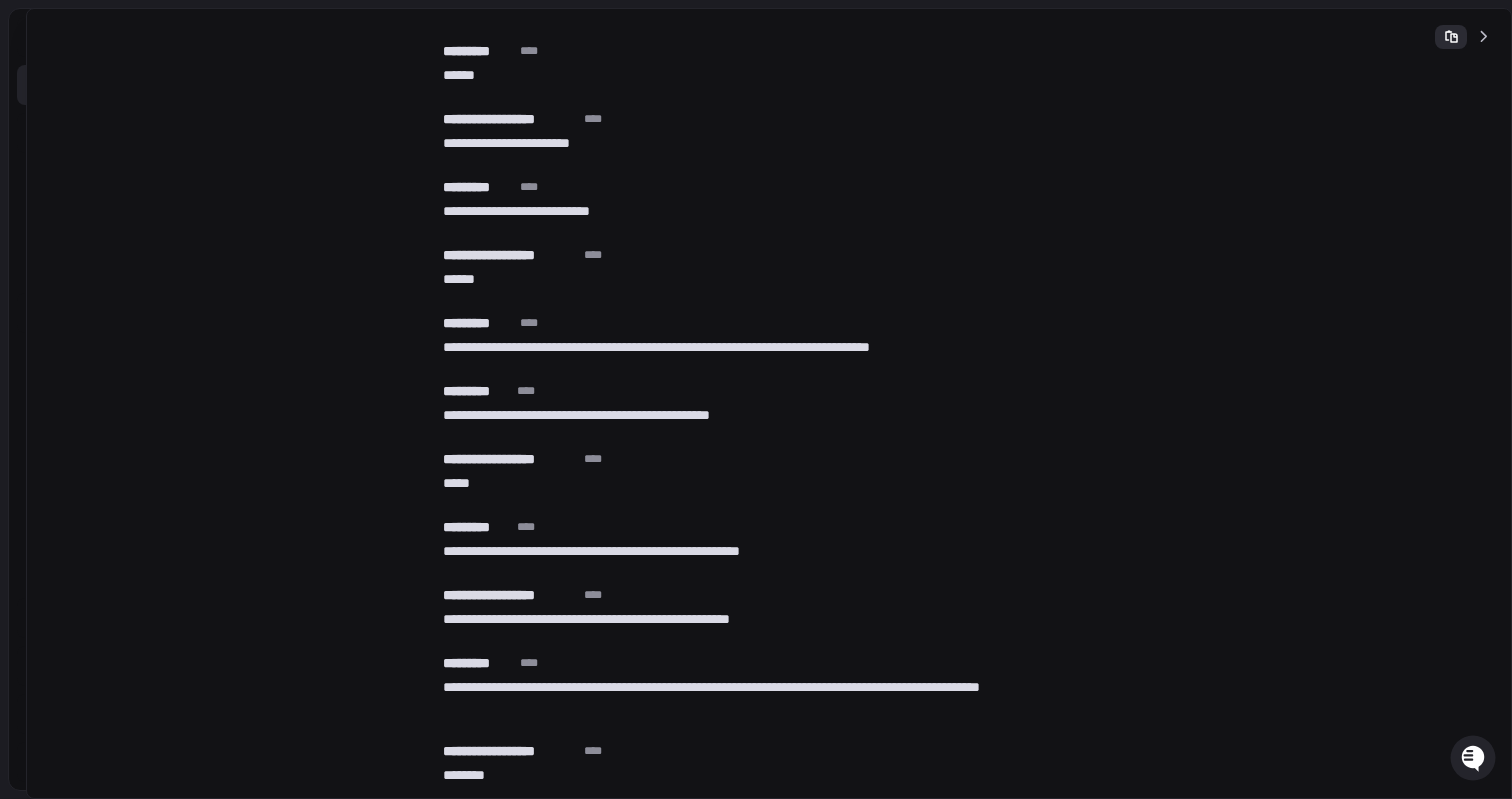 click 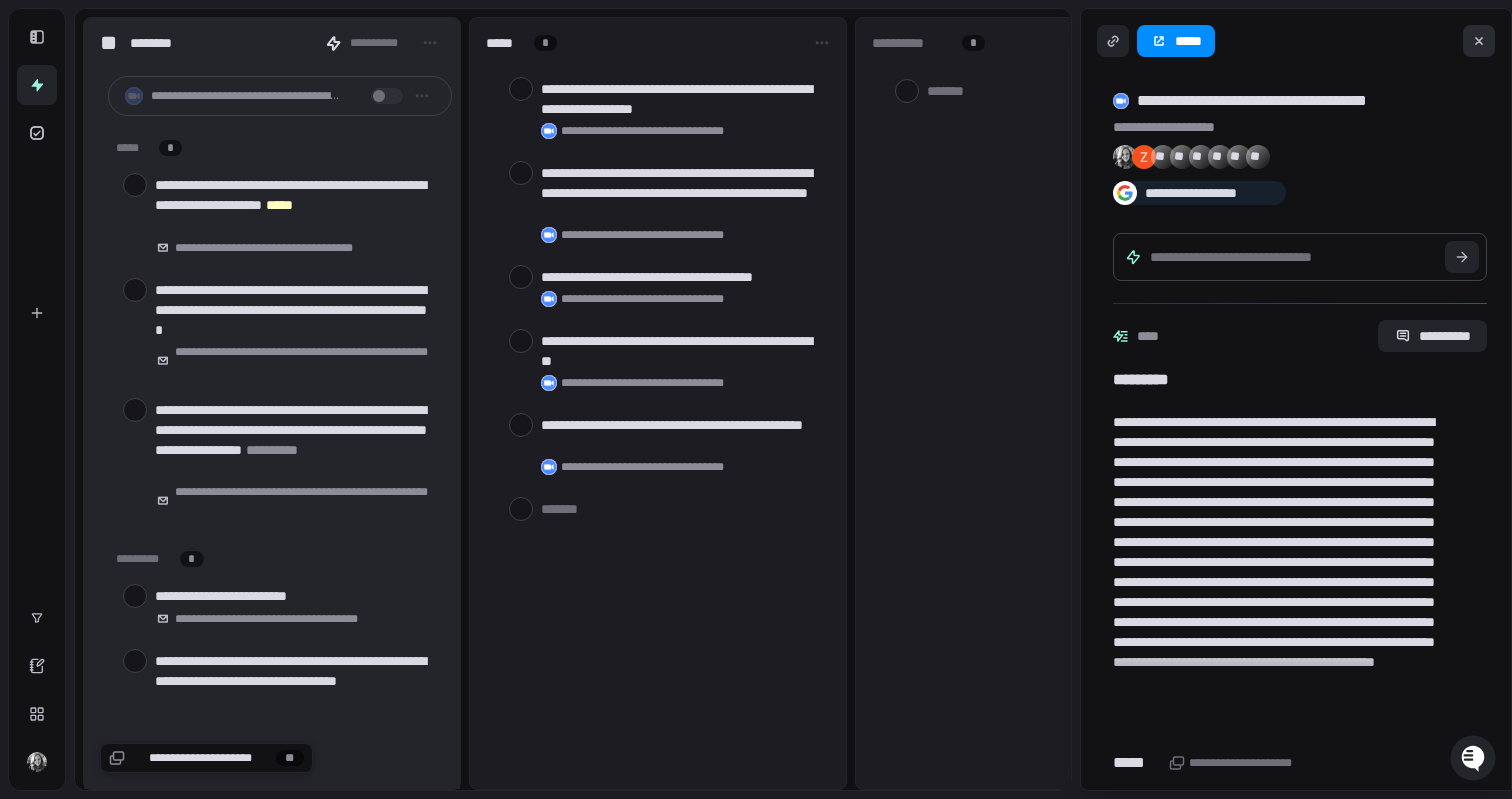 click at bounding box center (1479, 41) 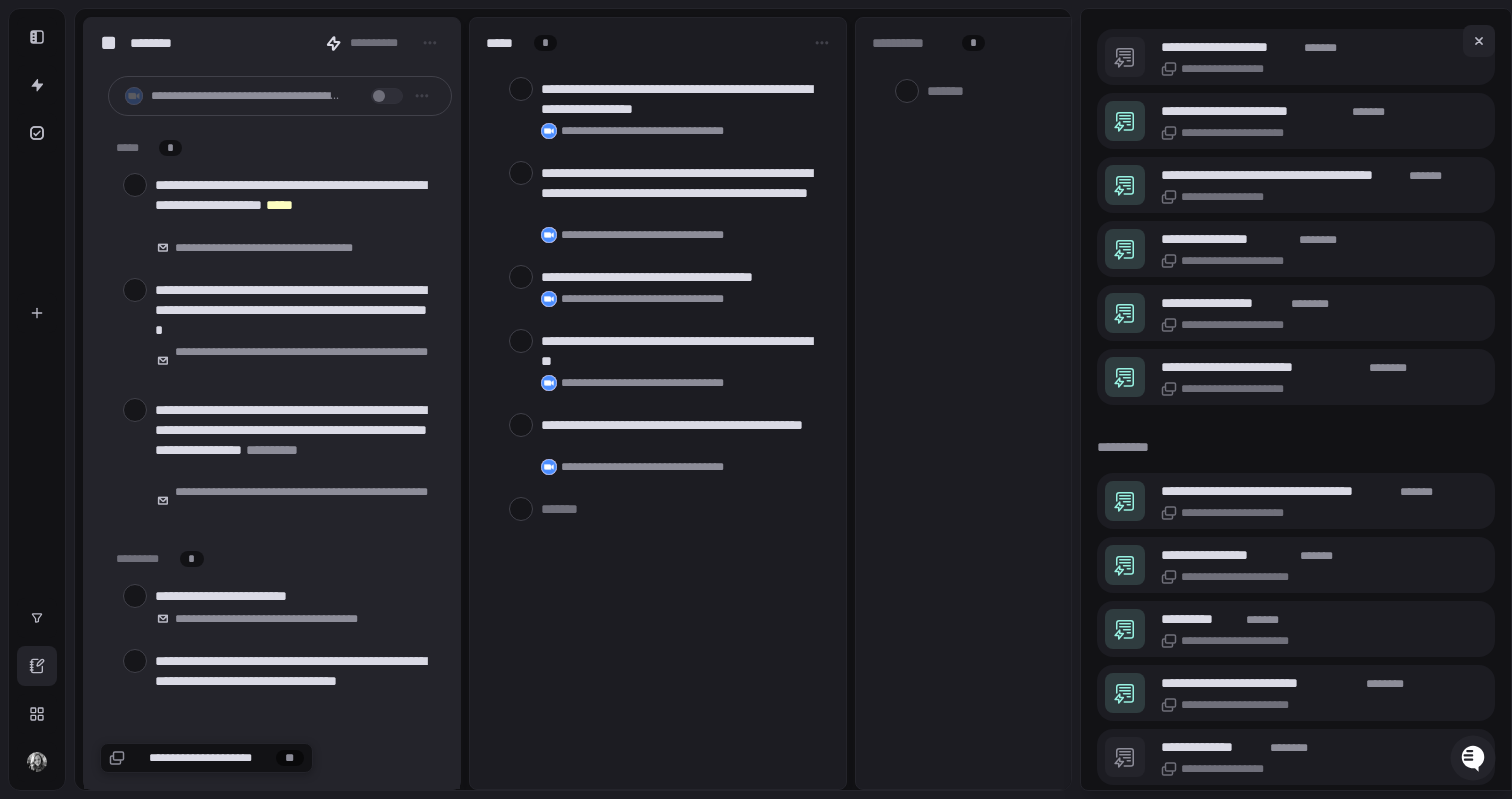 scroll, scrollTop: 1740, scrollLeft: 0, axis: vertical 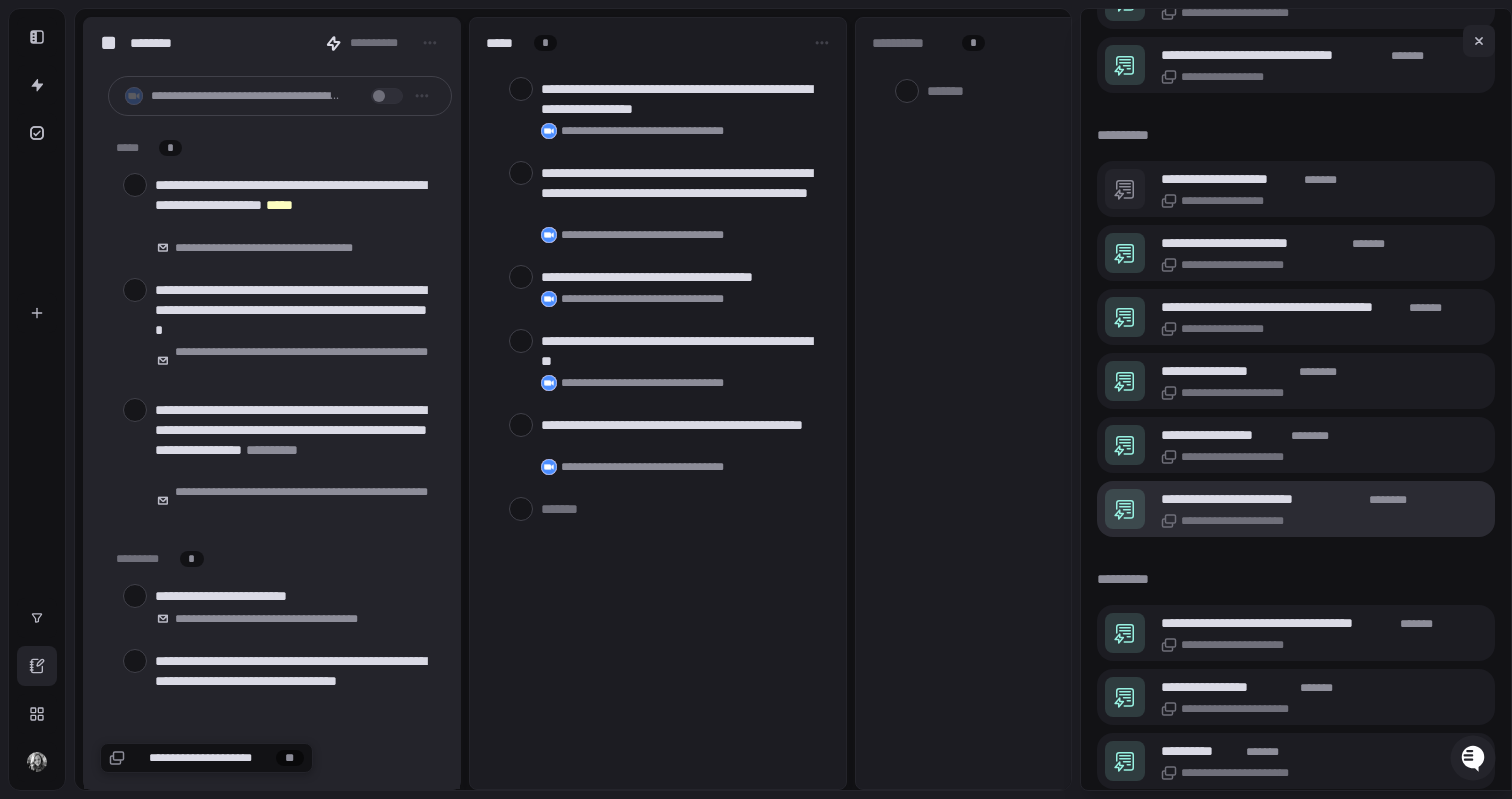 click on "**********" at bounding box center (1261, 499) 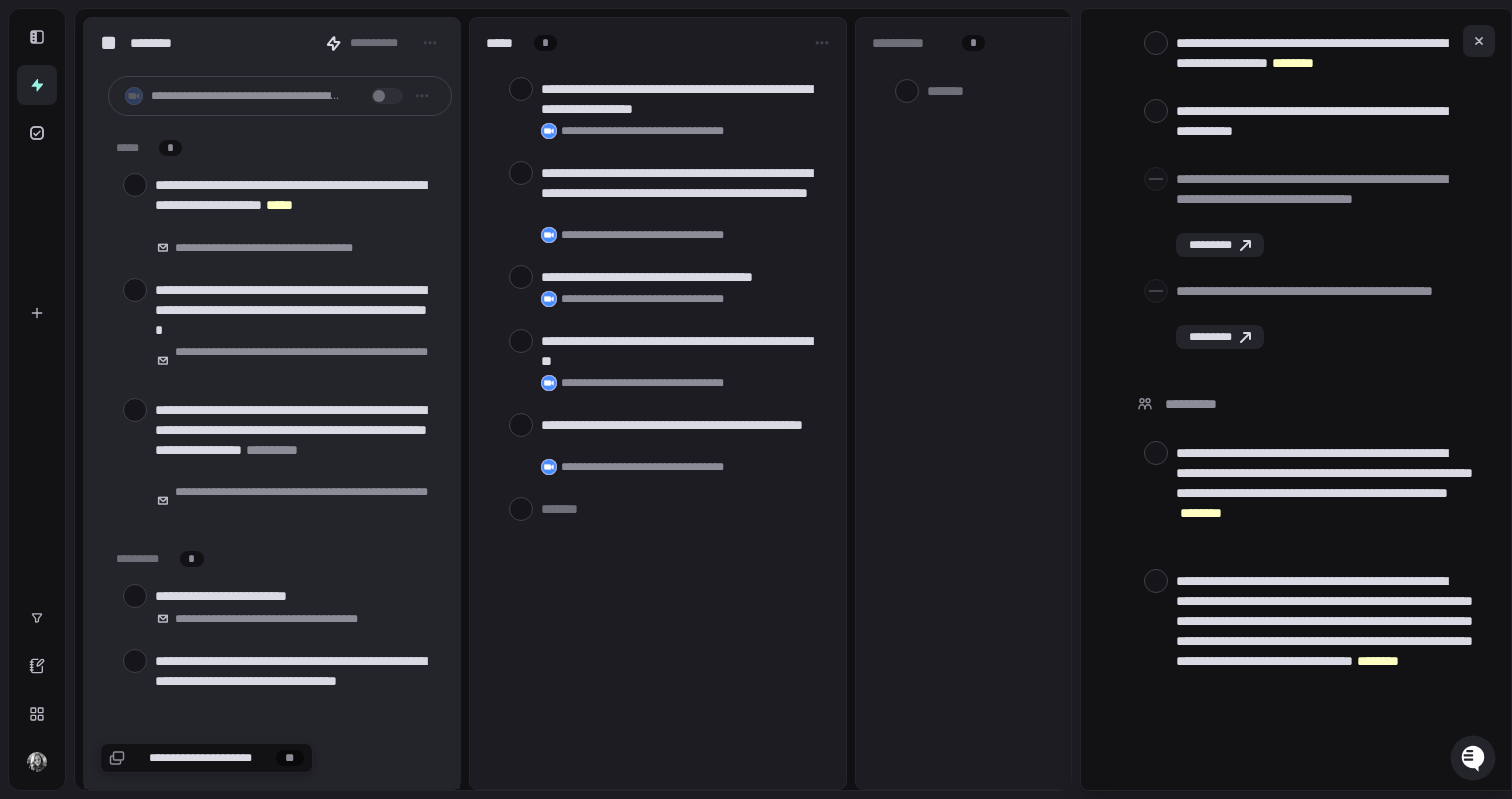 scroll, scrollTop: 0, scrollLeft: 0, axis: both 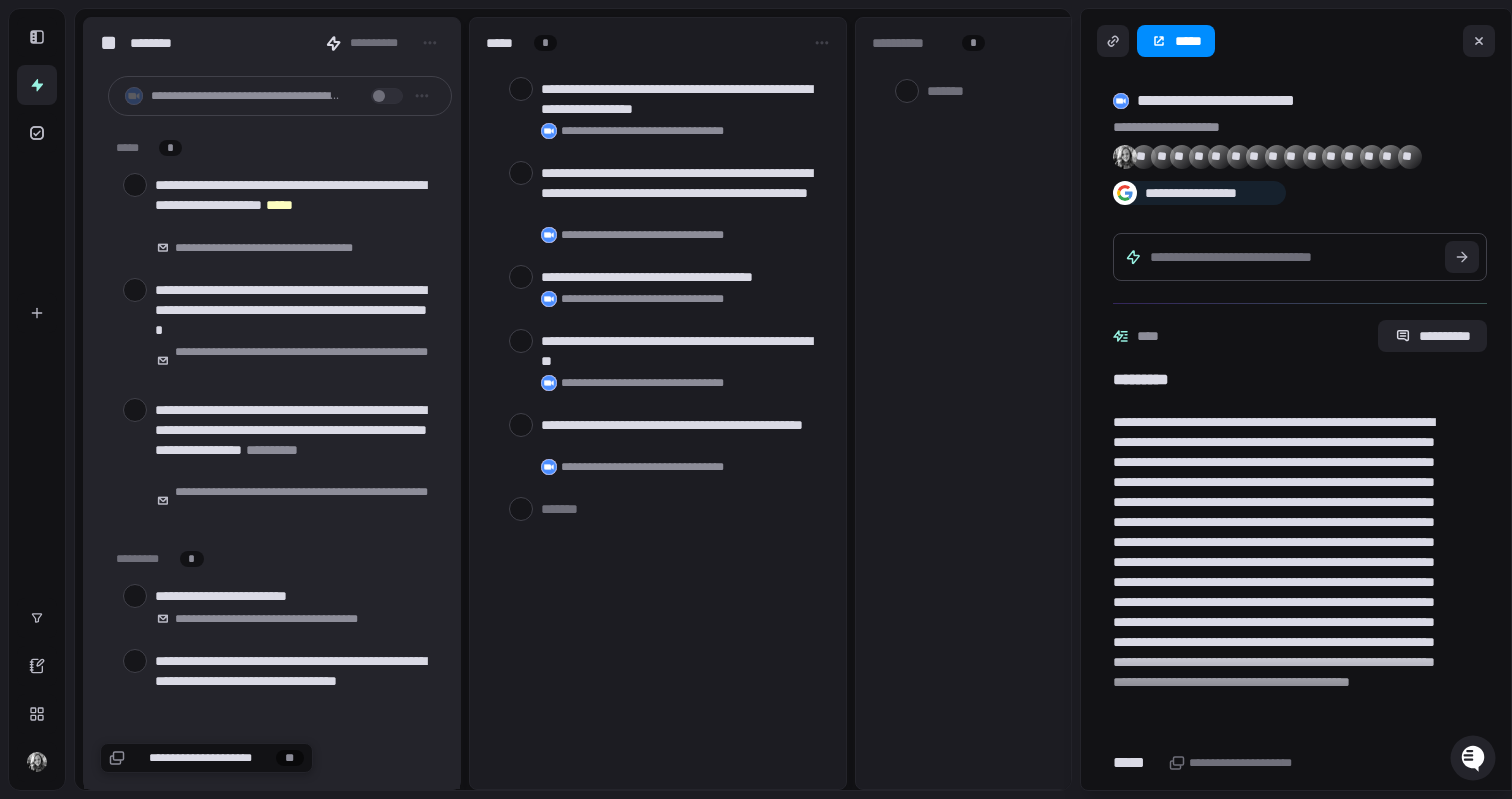 drag, startPoint x: 1453, startPoint y: 334, endPoint x: 1448, endPoint y: 261, distance: 73.171036 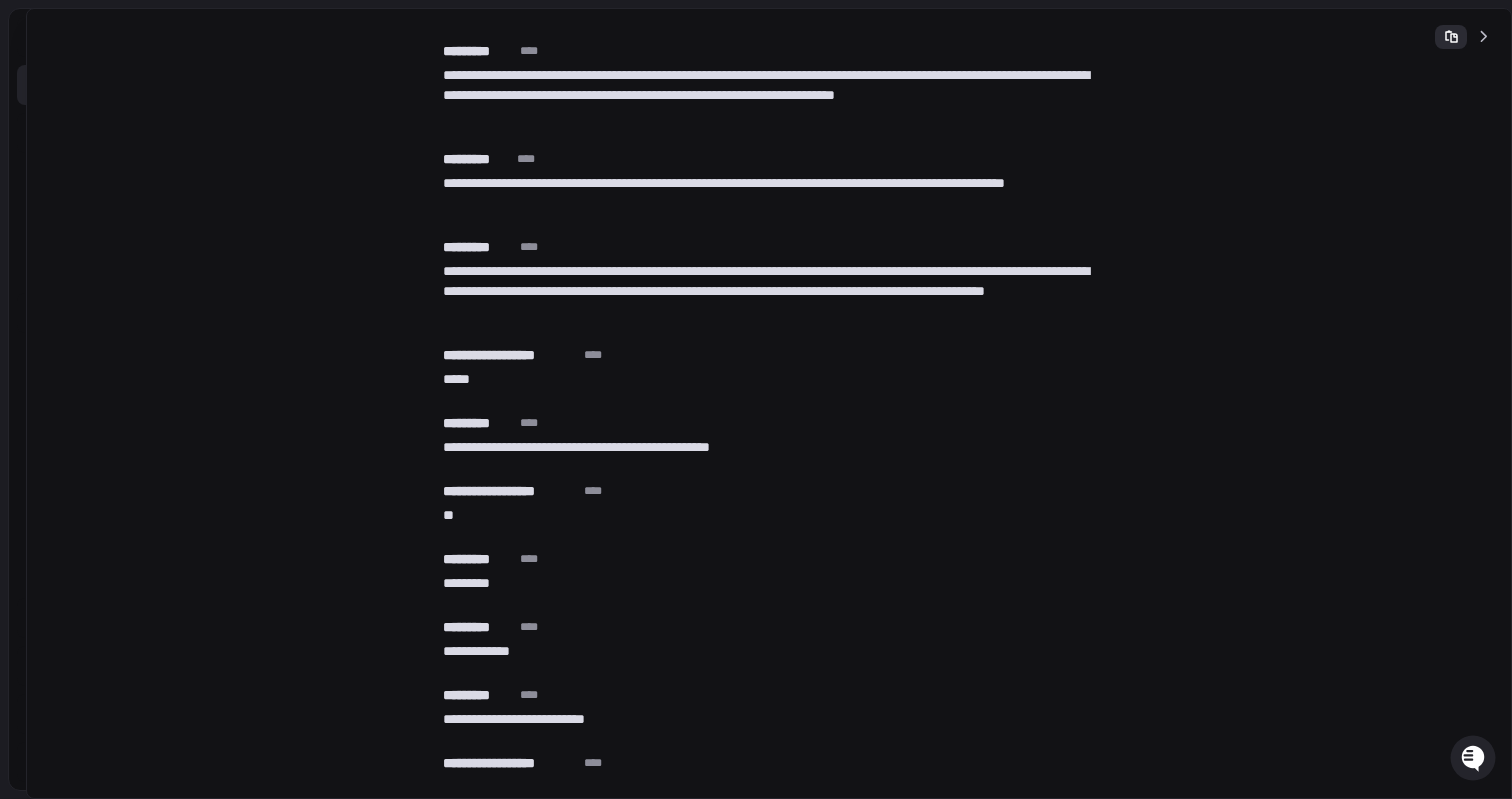click 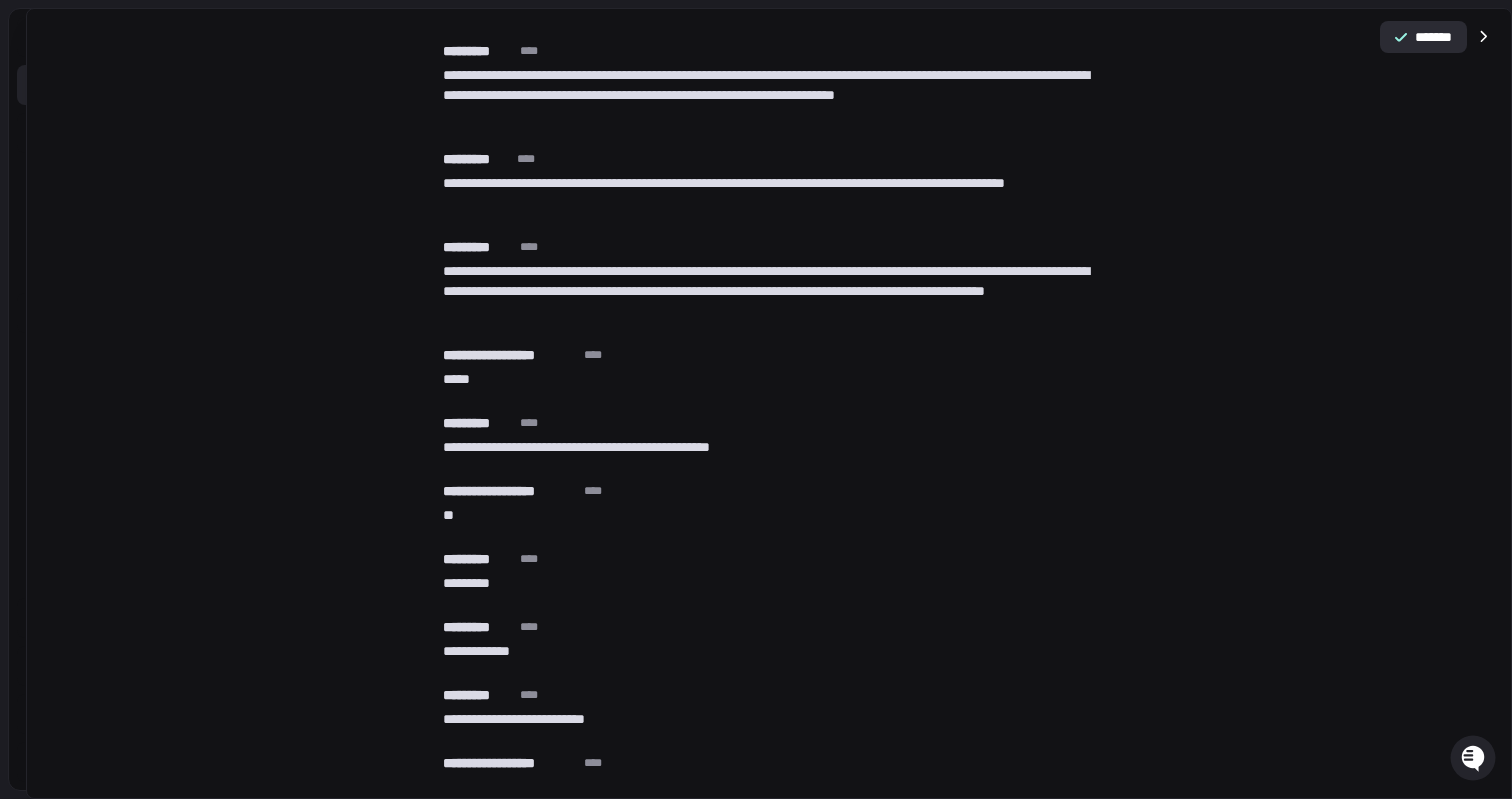 click 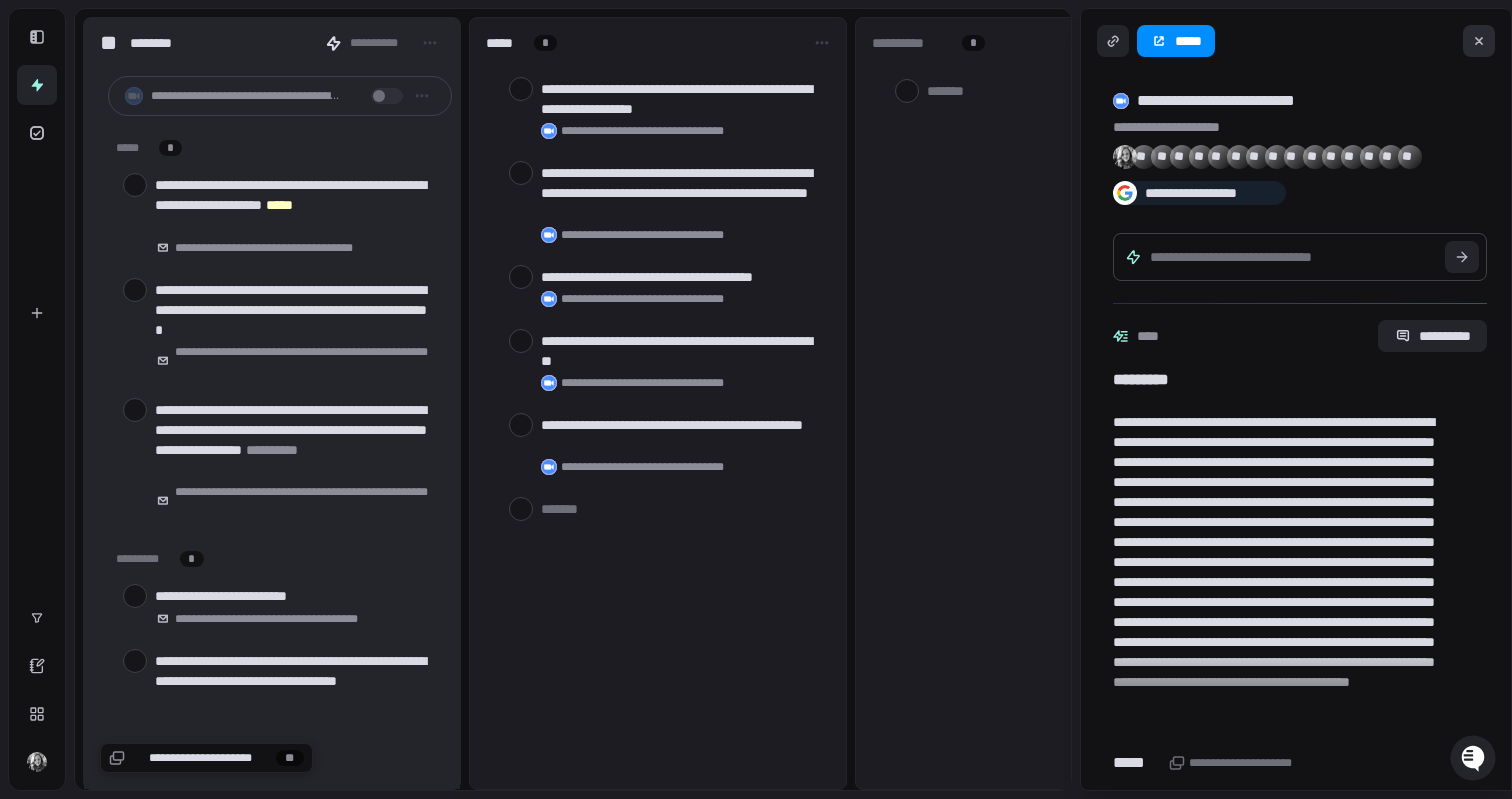 click at bounding box center (1479, 41) 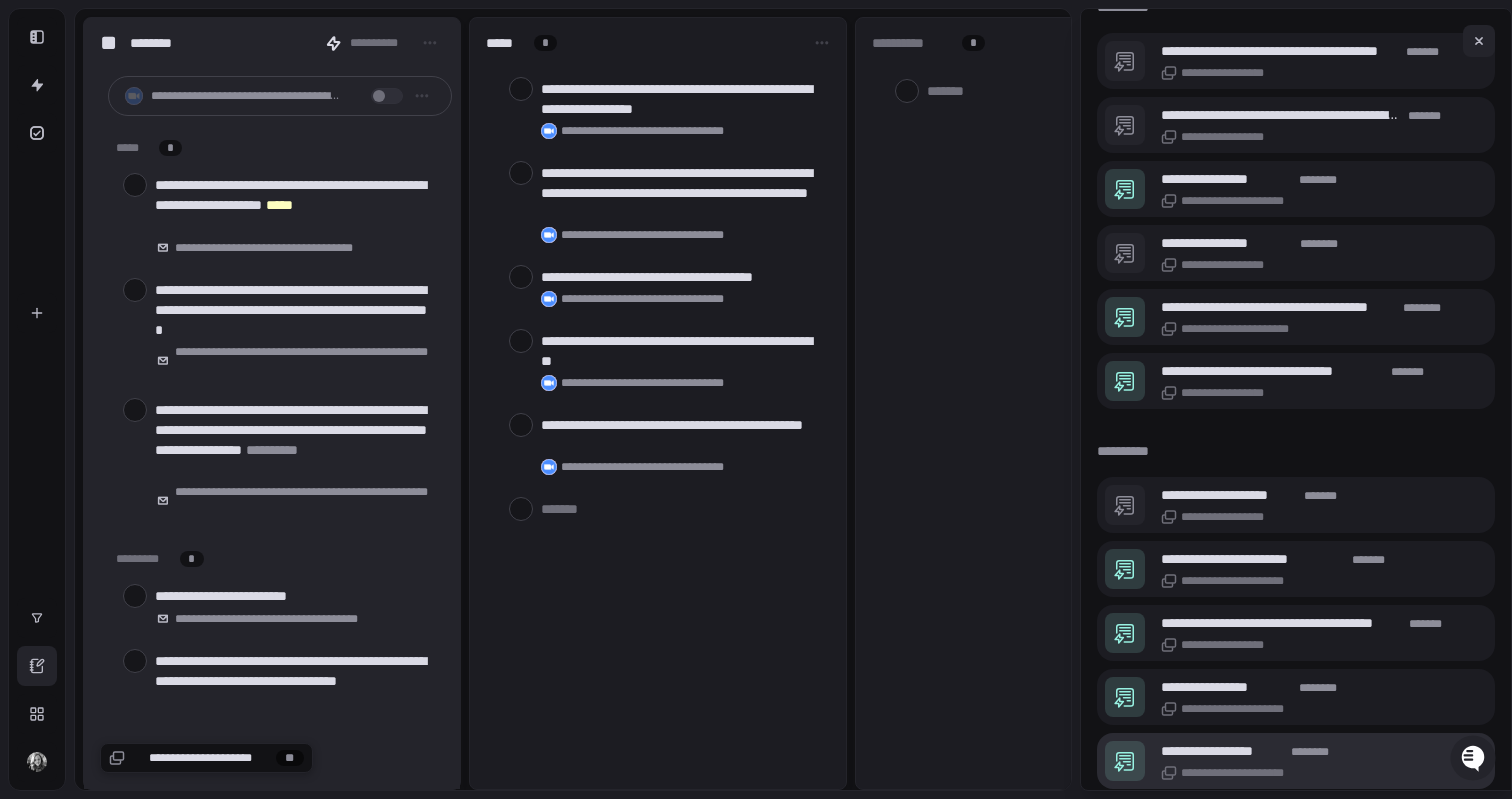 scroll, scrollTop: 1418, scrollLeft: 0, axis: vertical 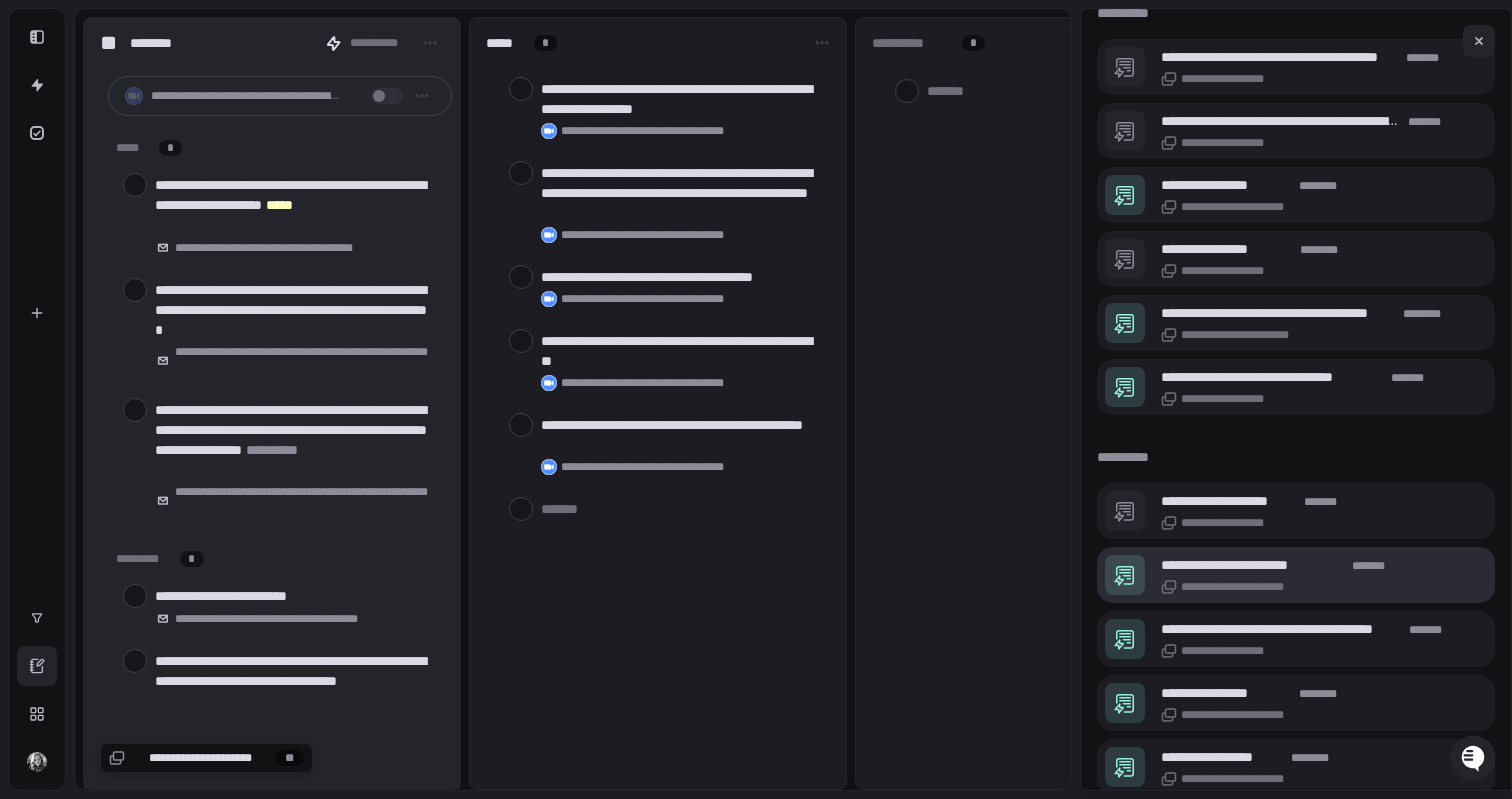 click on "**********" at bounding box center [1252, 565] 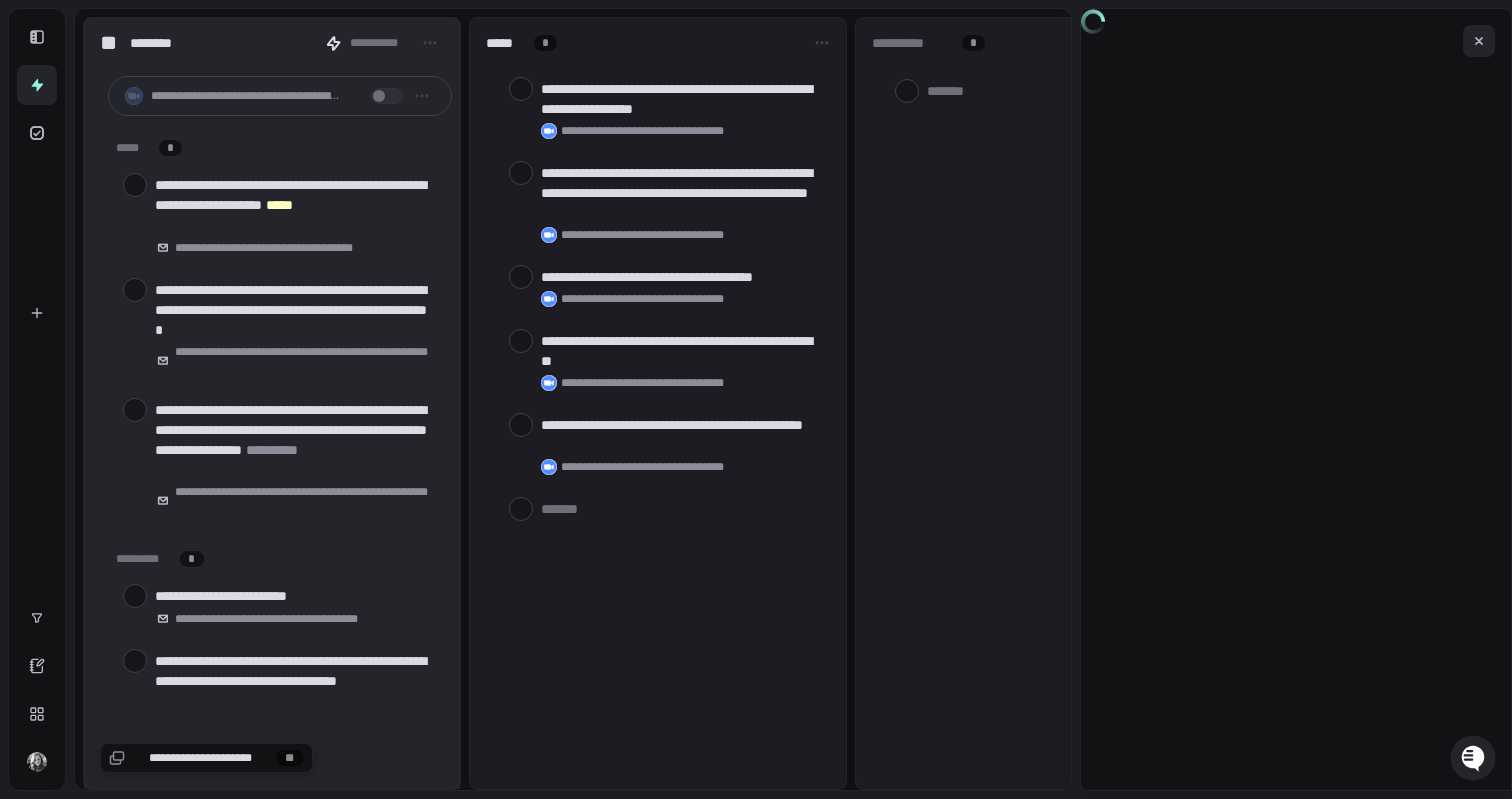scroll, scrollTop: 0, scrollLeft: 0, axis: both 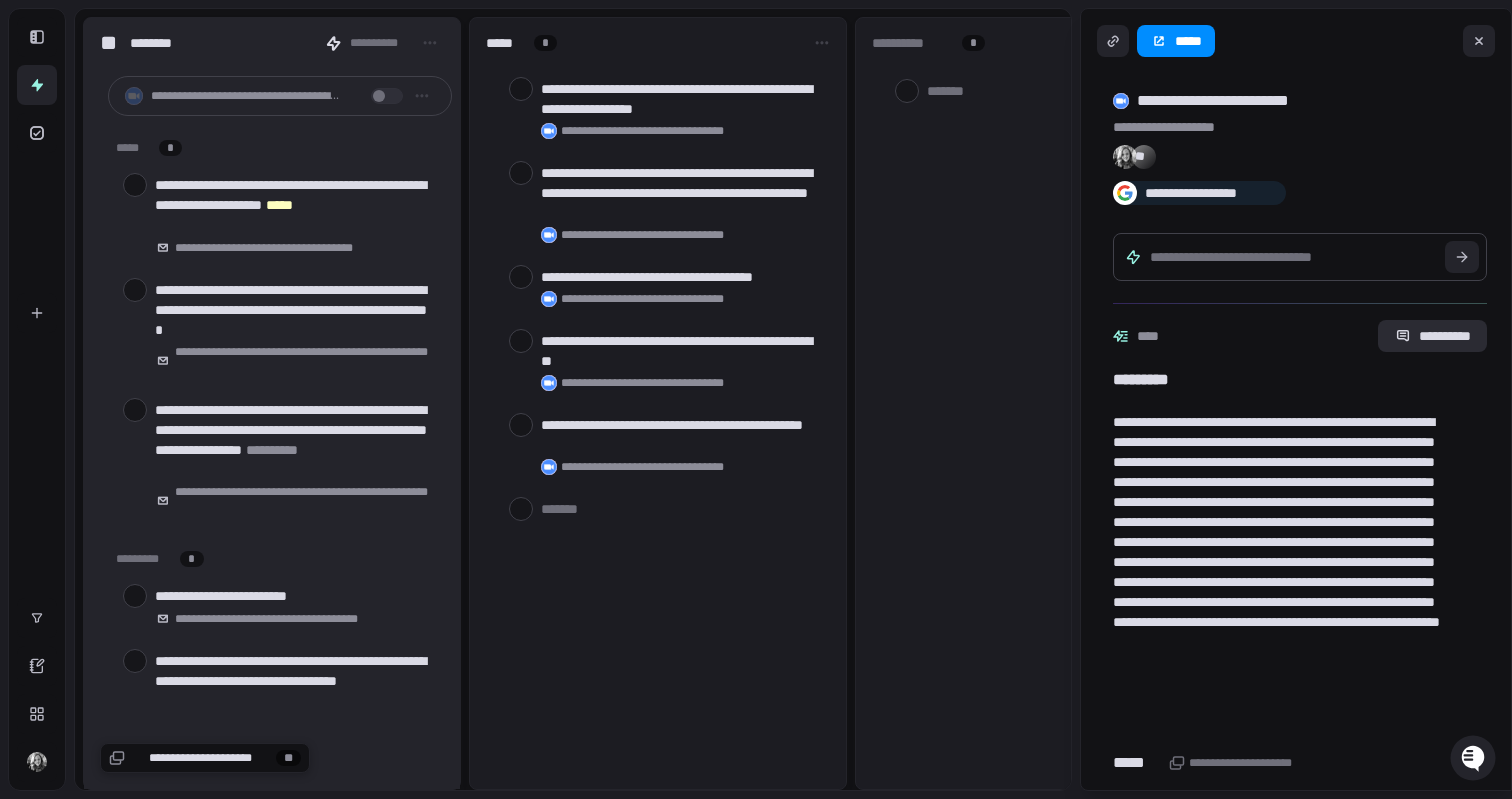 click on "**********" at bounding box center (1432, 336) 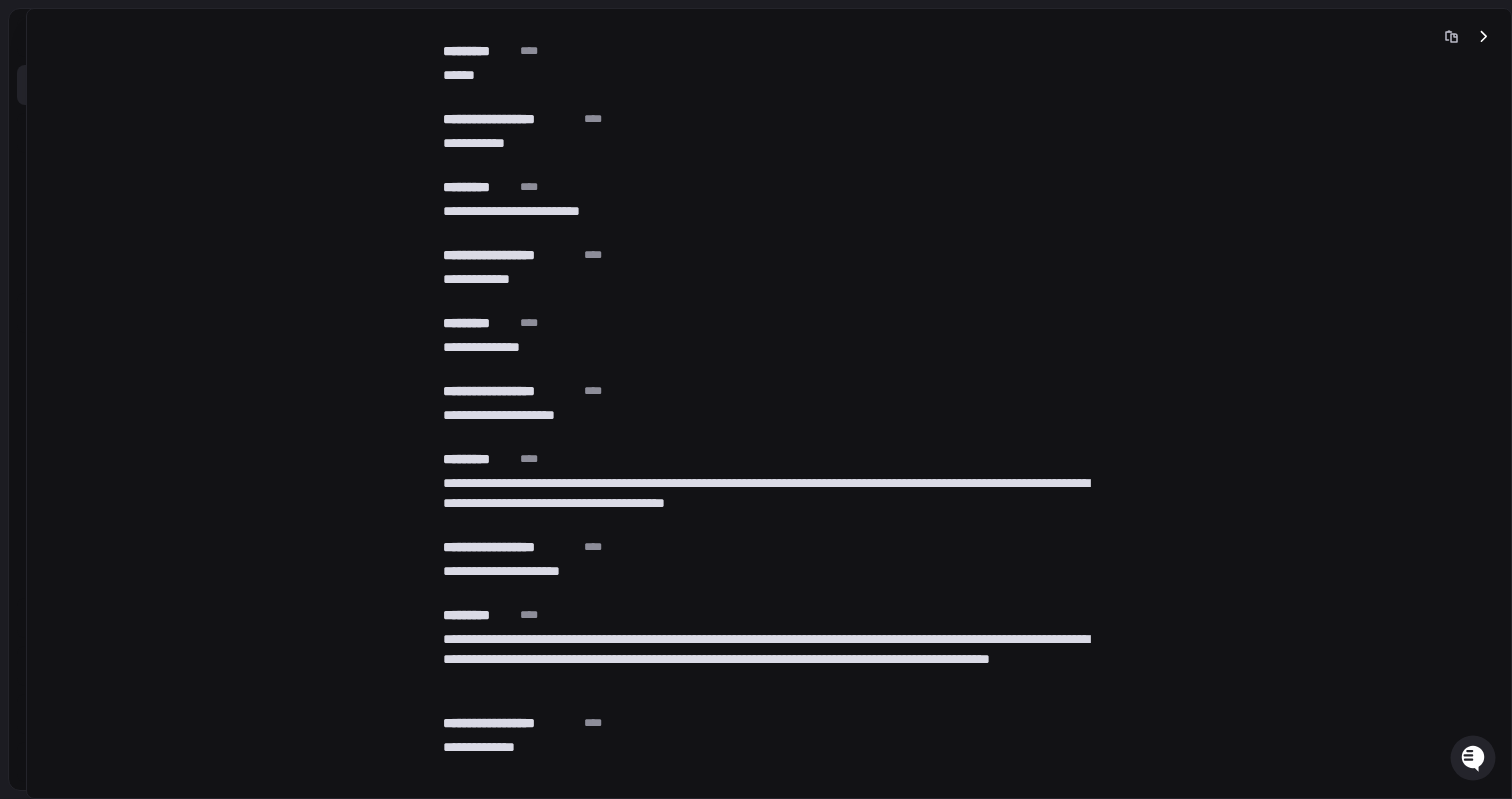 click 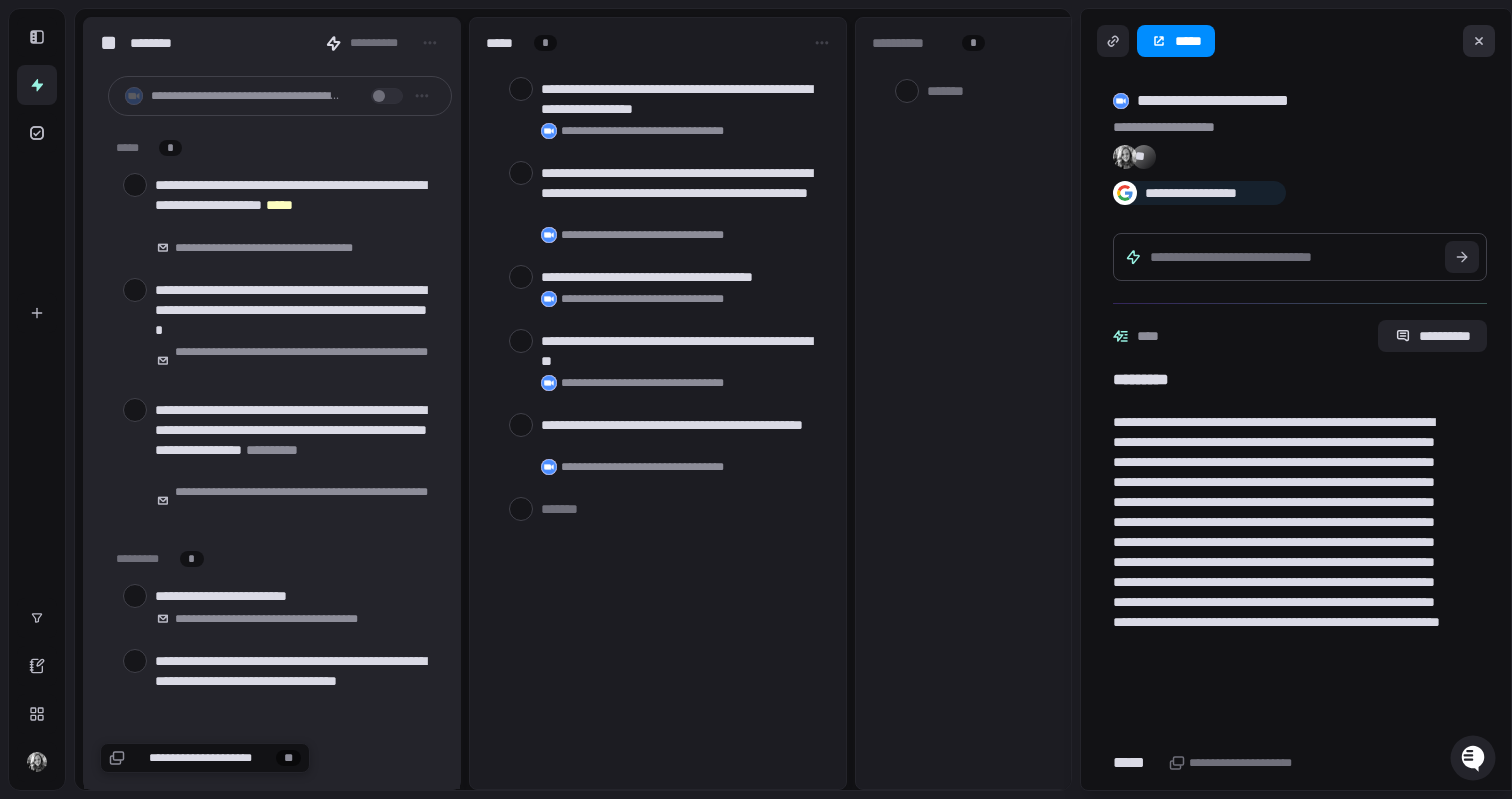 click at bounding box center (1479, 41) 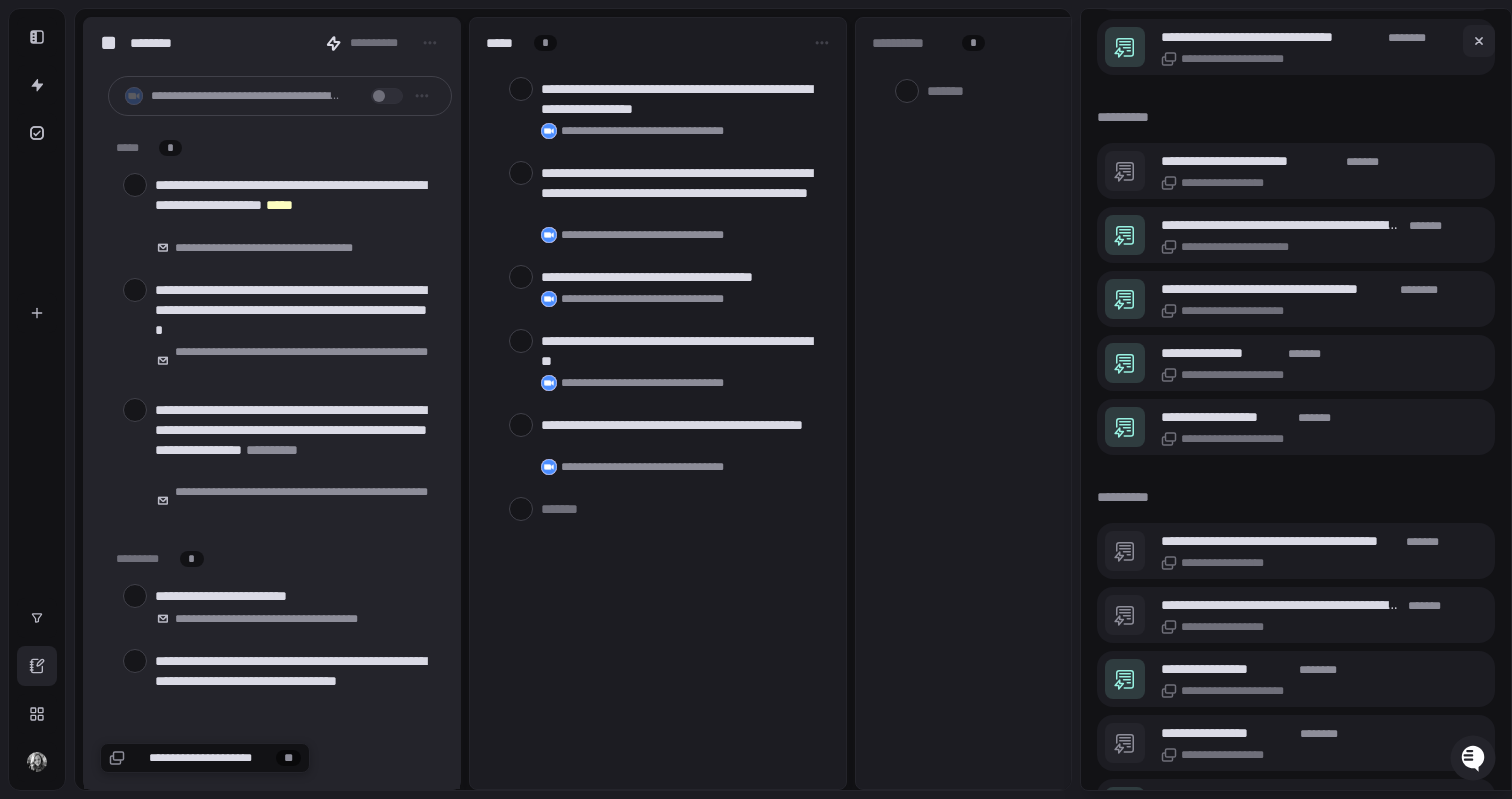 scroll, scrollTop: 1229, scrollLeft: 0, axis: vertical 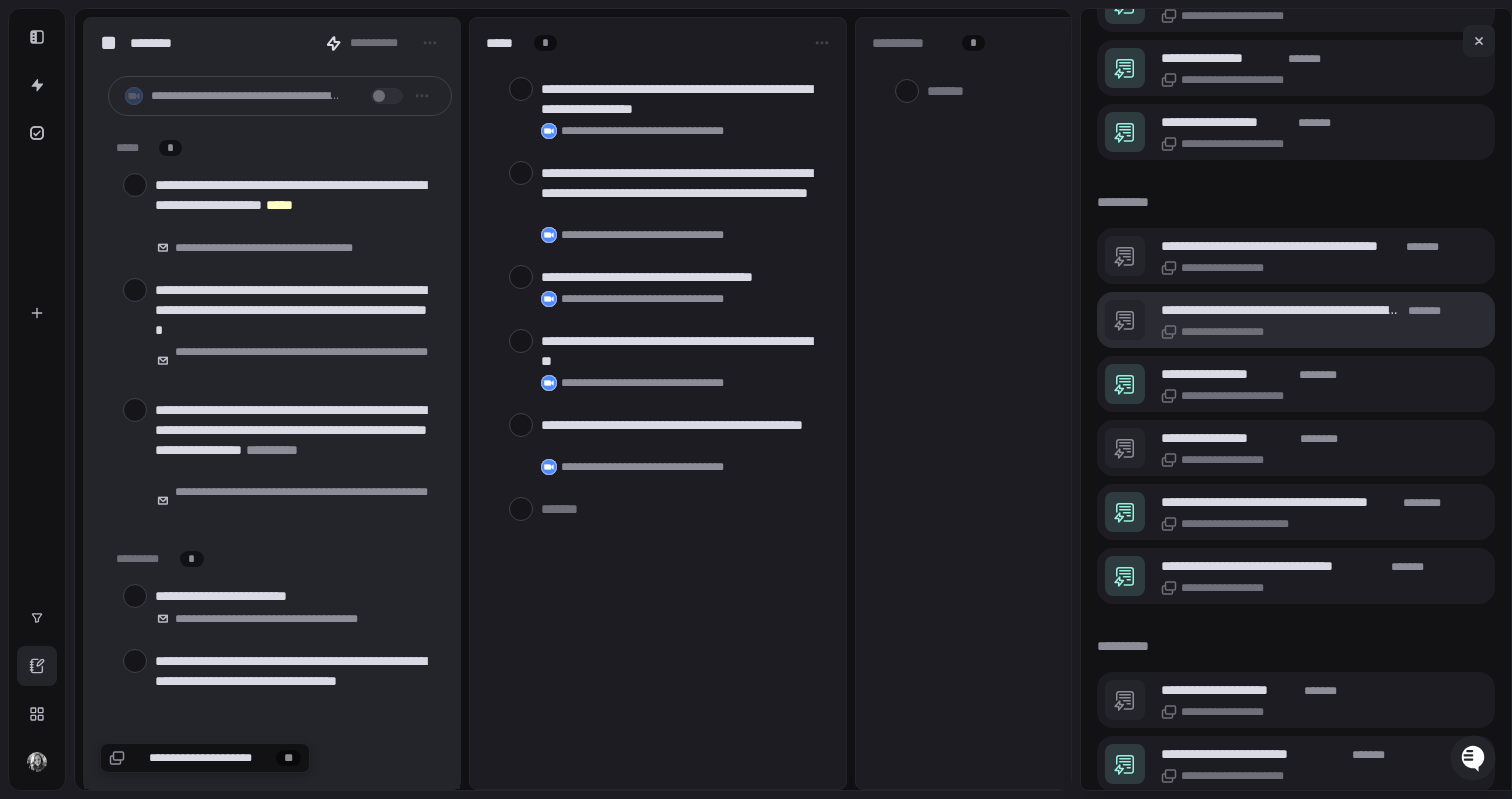 click on "**********" at bounding box center (1307, 332) 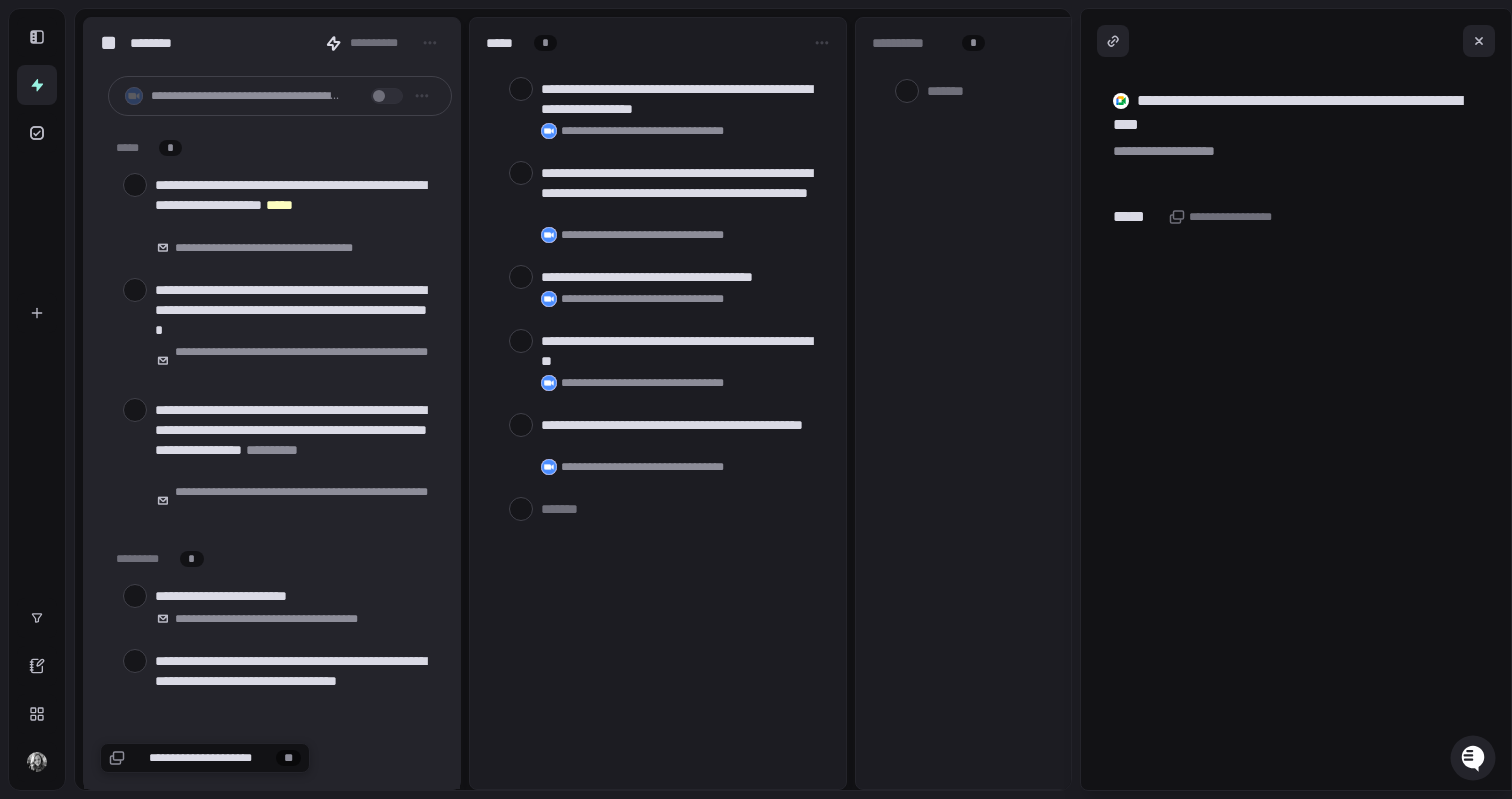 scroll, scrollTop: 0, scrollLeft: 0, axis: both 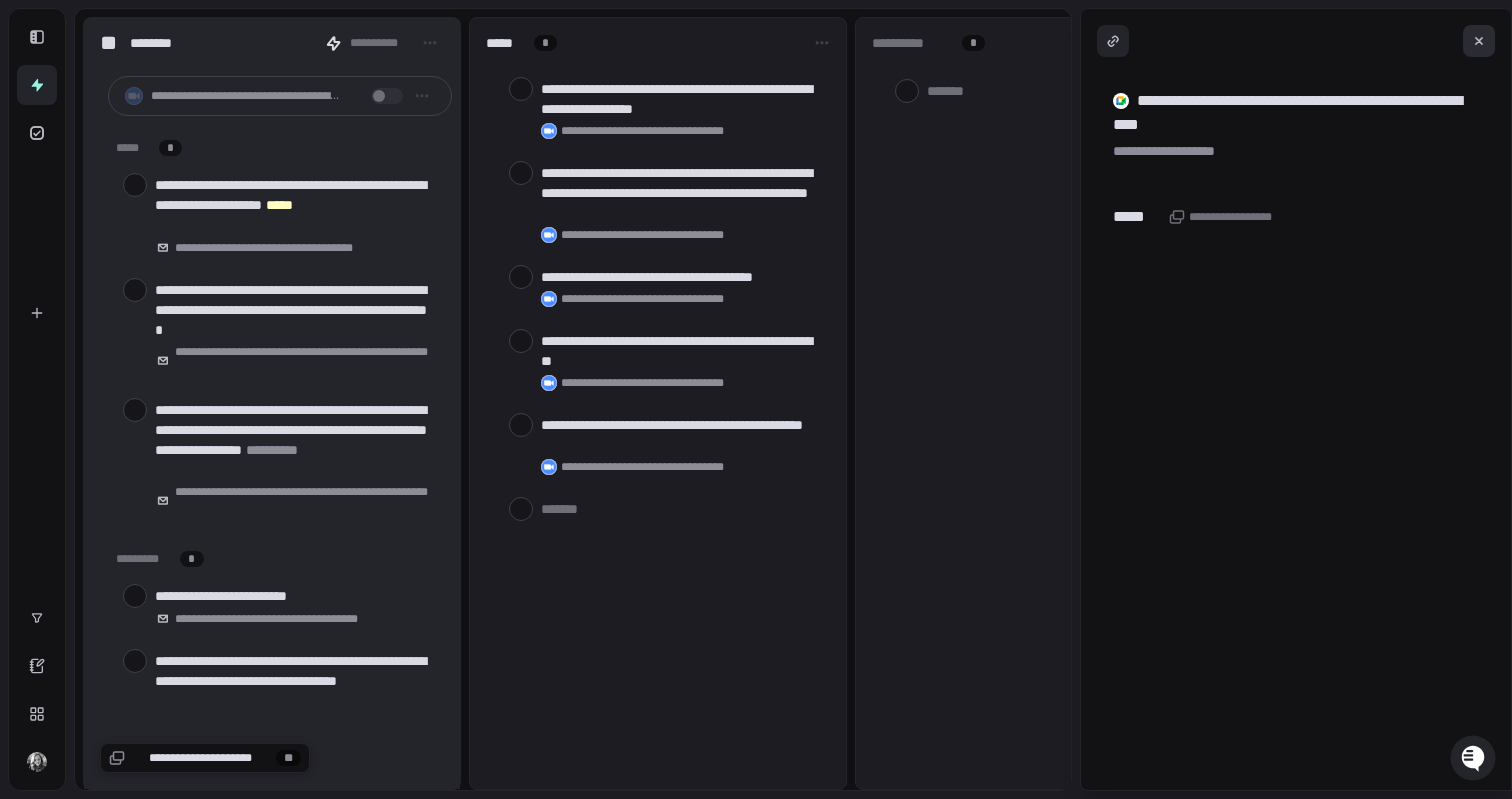 click at bounding box center (1479, 41) 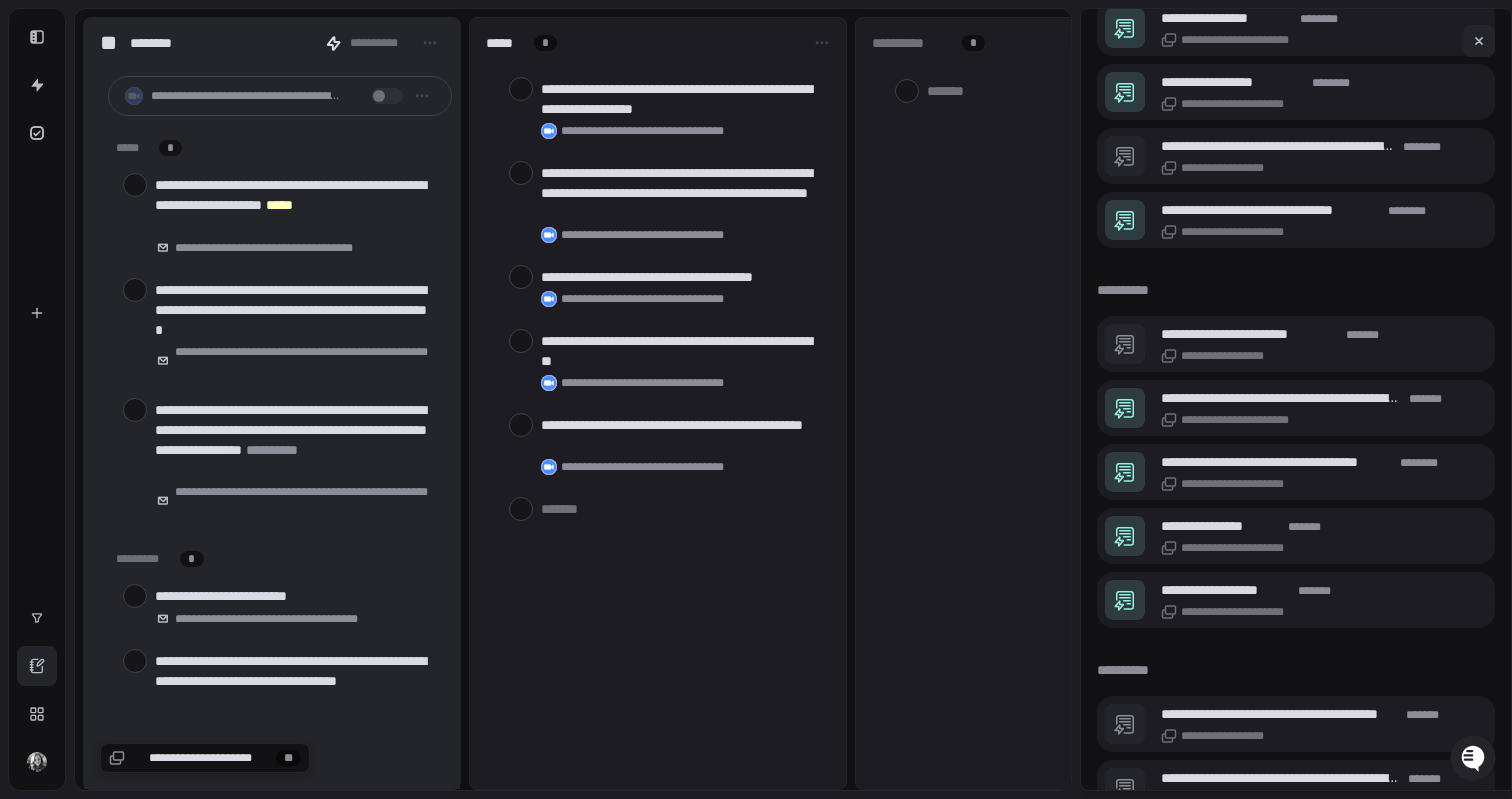 scroll, scrollTop: 749, scrollLeft: 0, axis: vertical 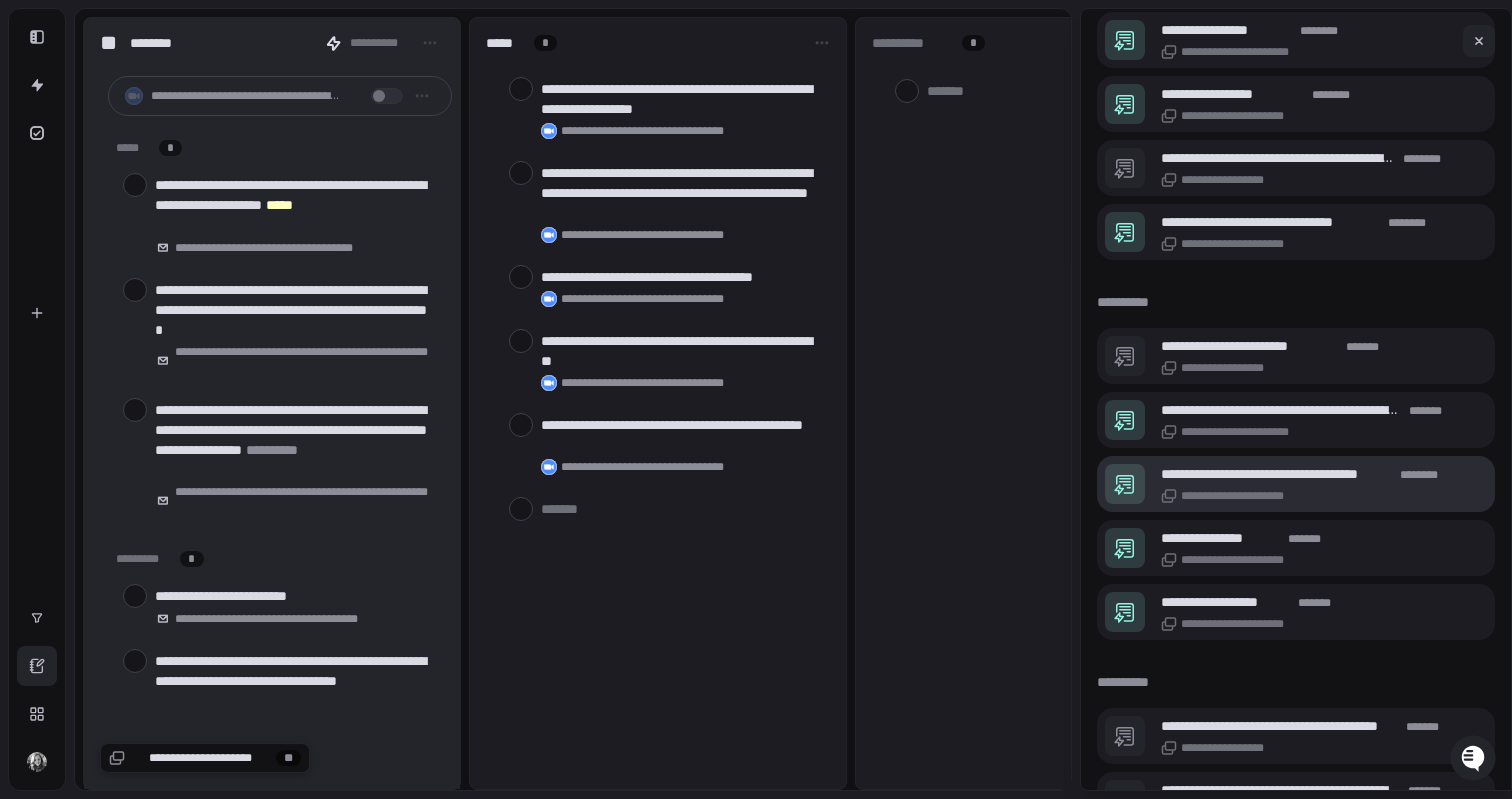 click on "**********" at bounding box center [1276, 474] 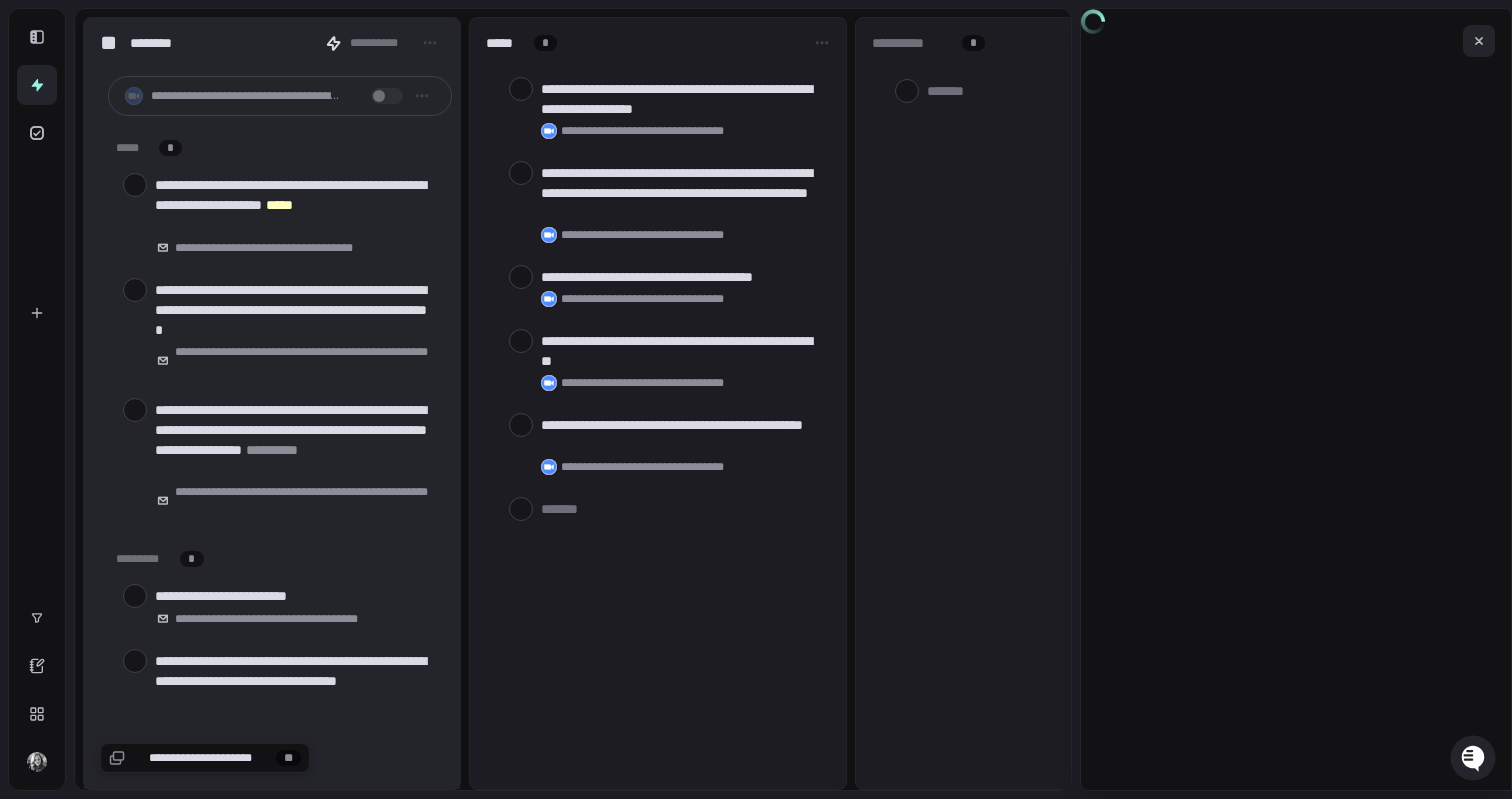 scroll, scrollTop: 0, scrollLeft: 0, axis: both 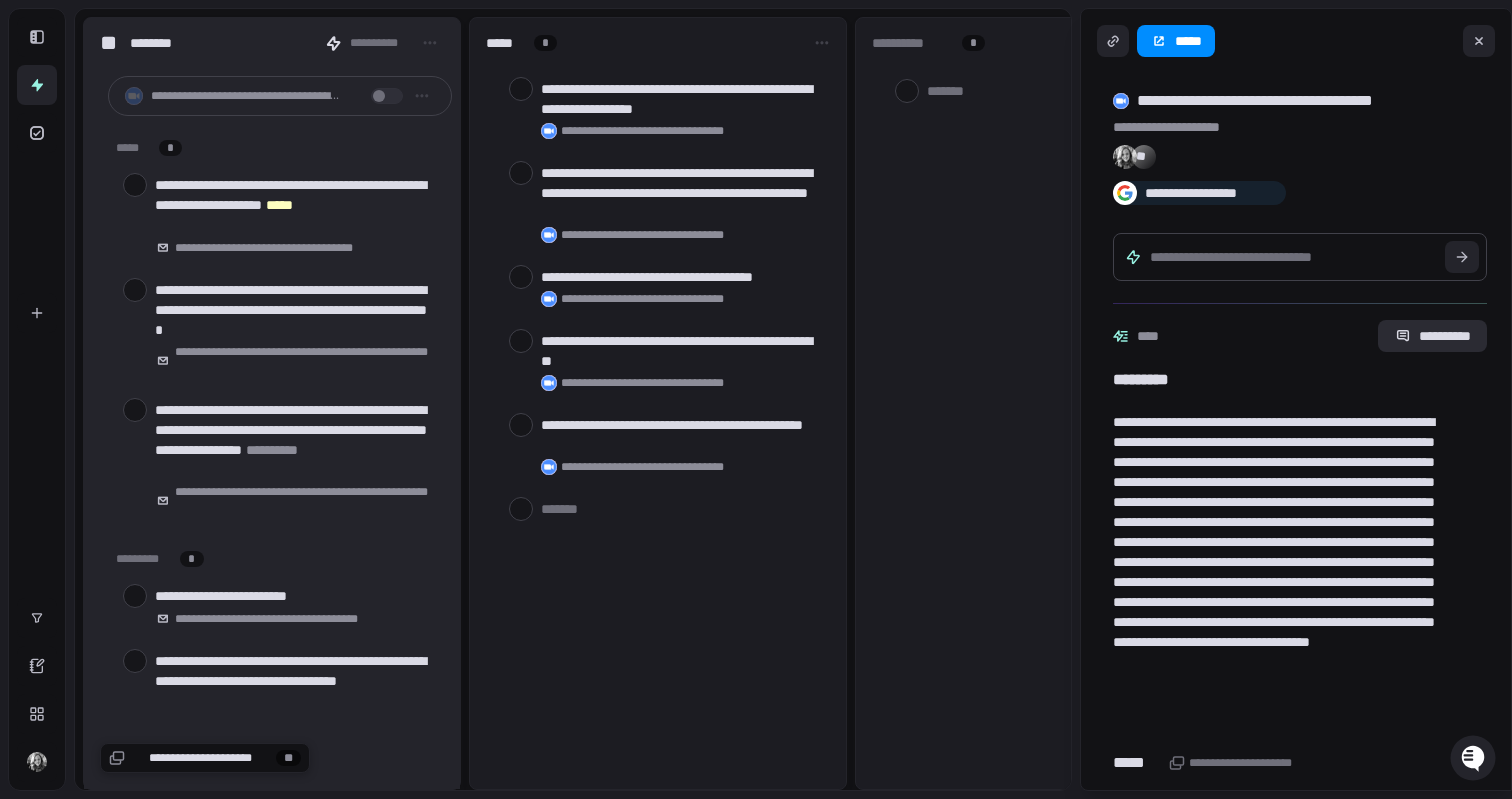 click on "**********" at bounding box center (1432, 336) 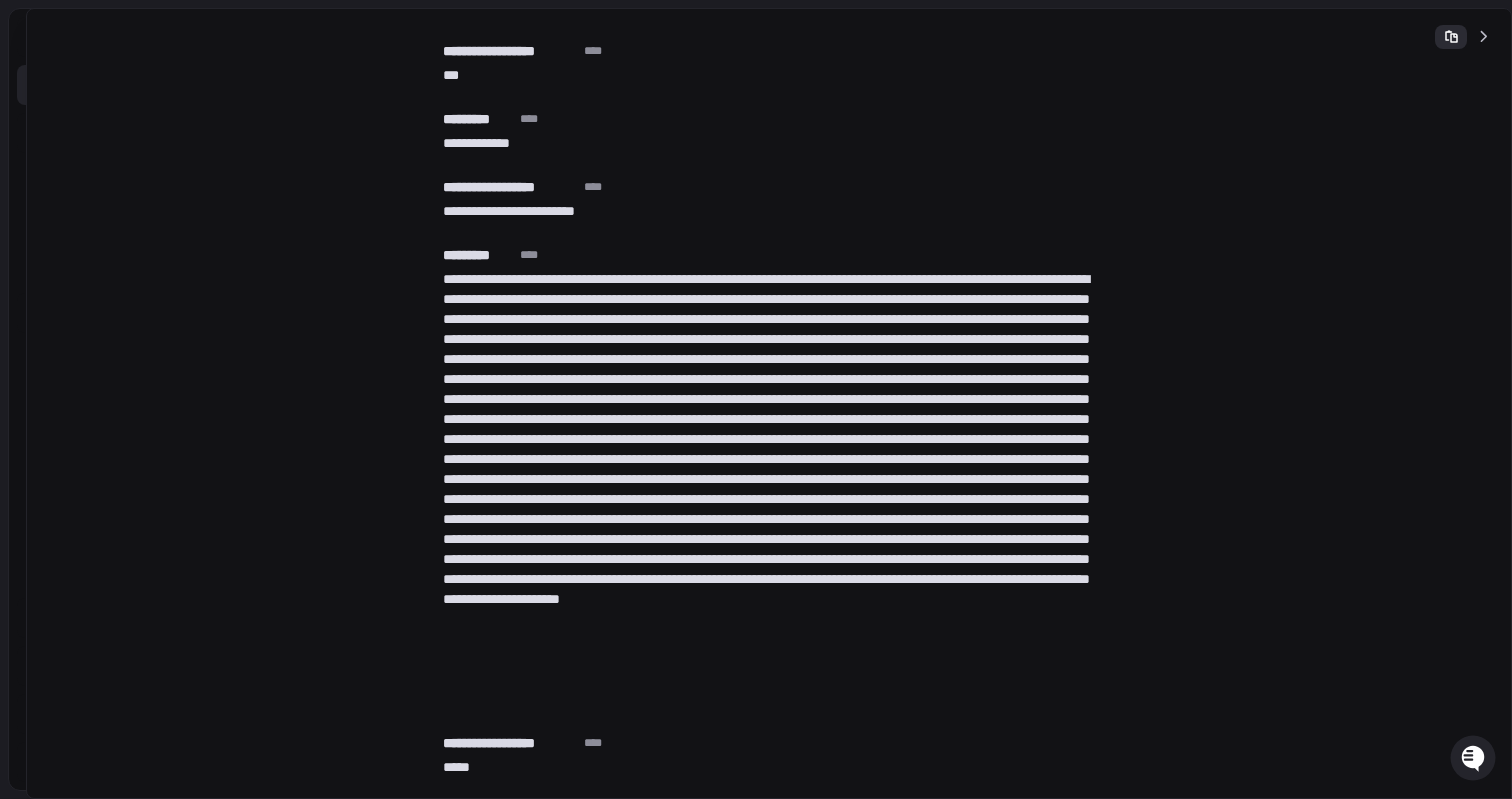 click at bounding box center [1451, 37] 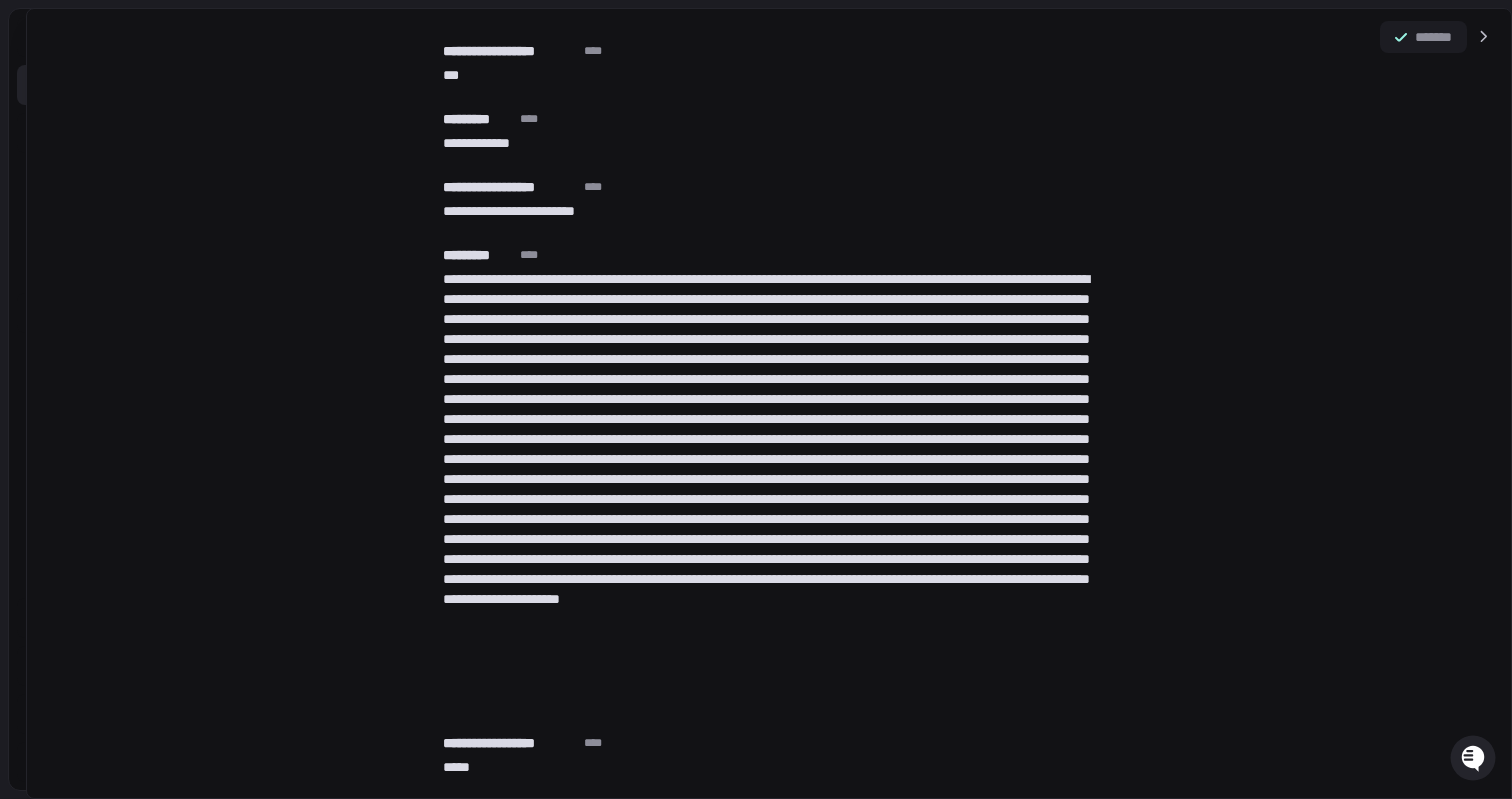 click 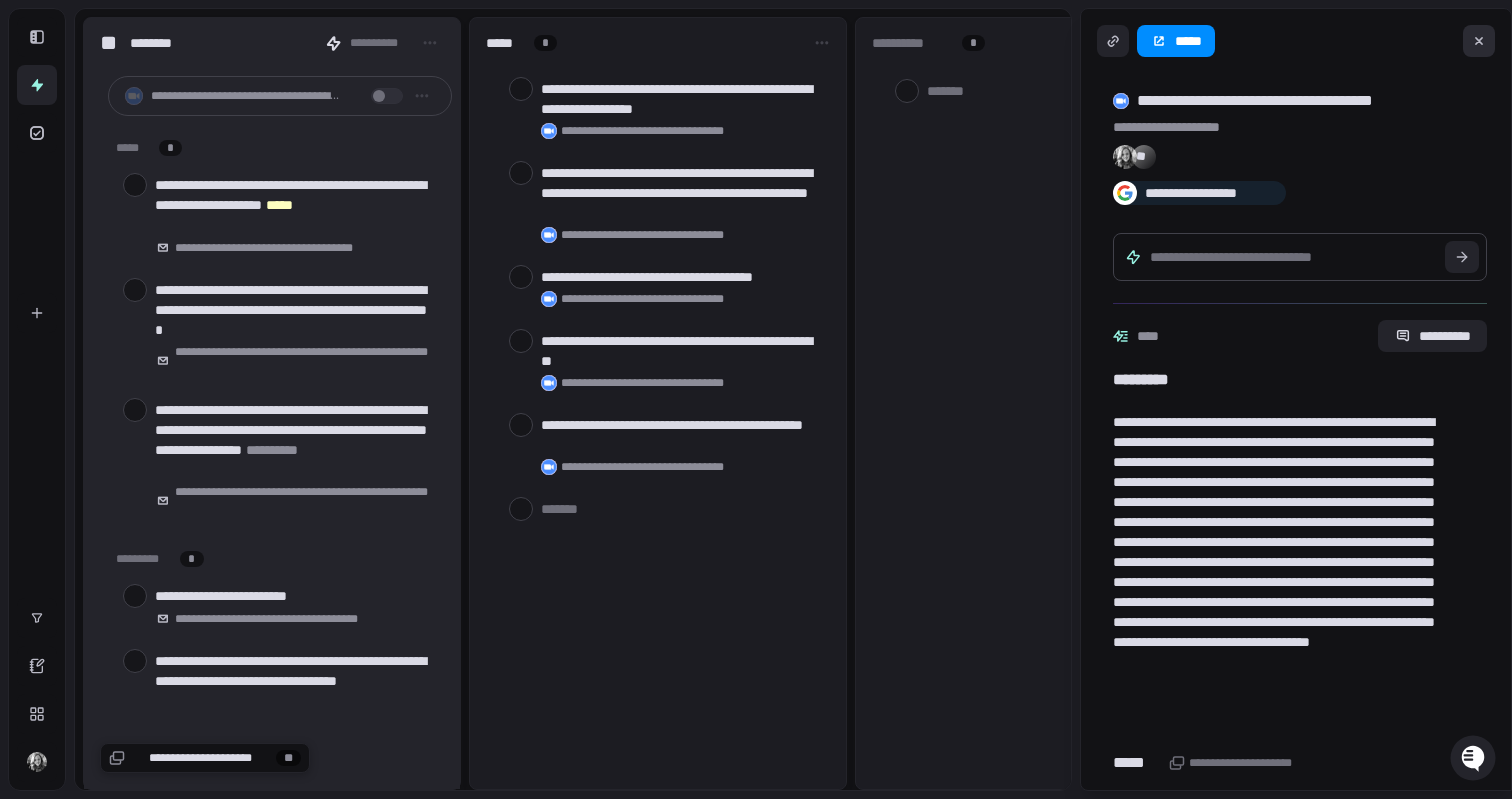 click at bounding box center (1479, 41) 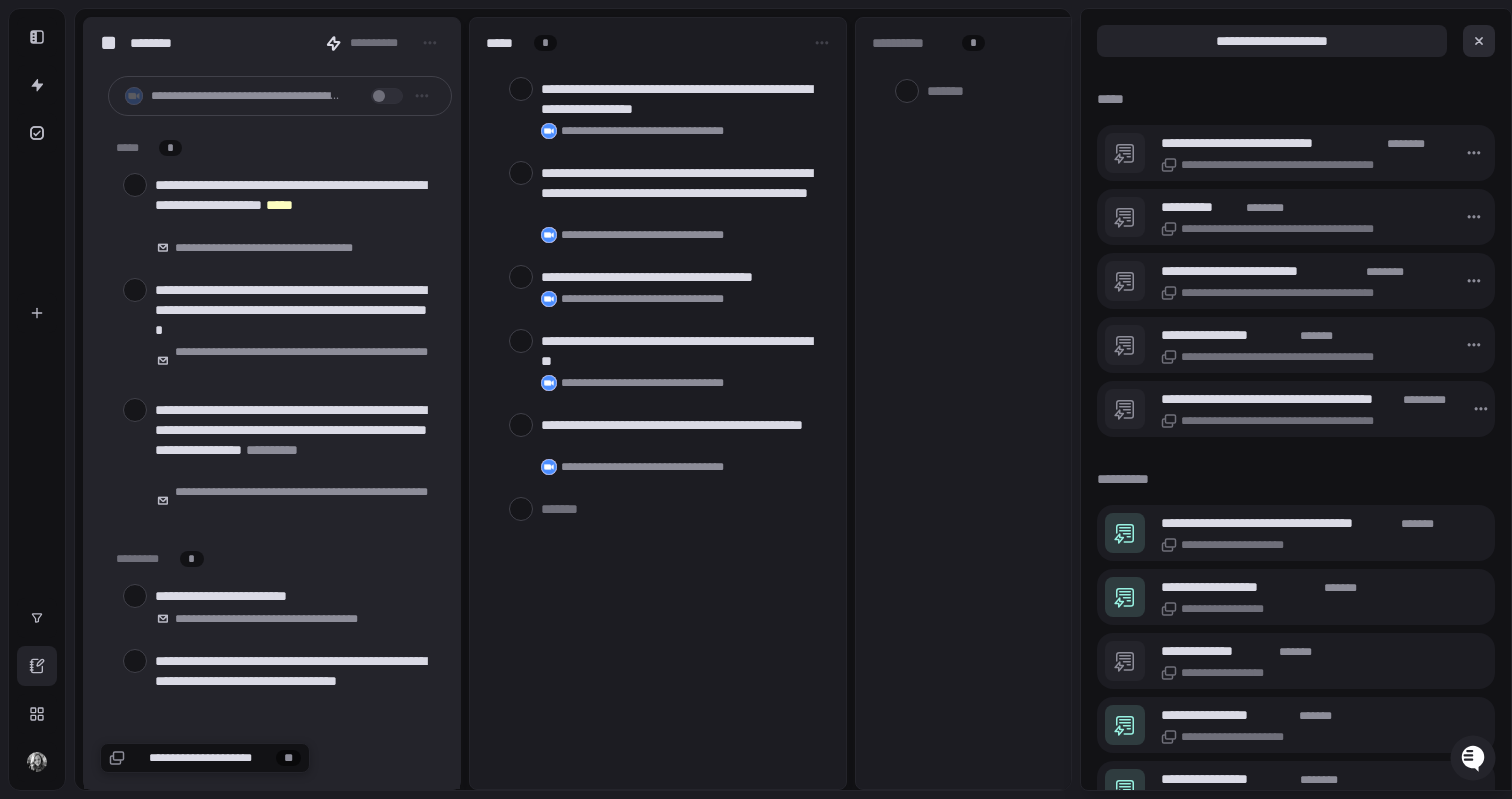 click at bounding box center (1479, 41) 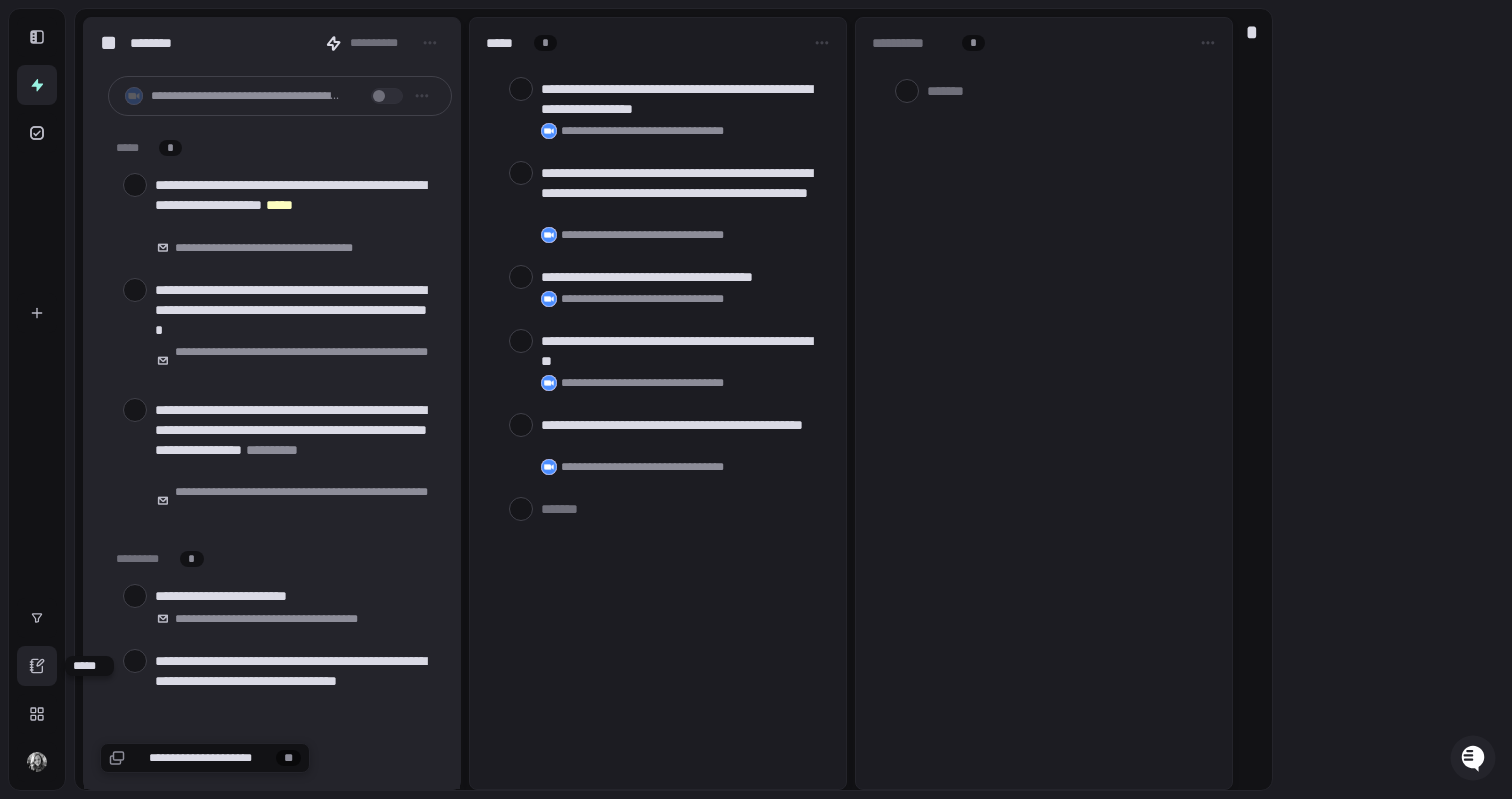 click at bounding box center (37, 666) 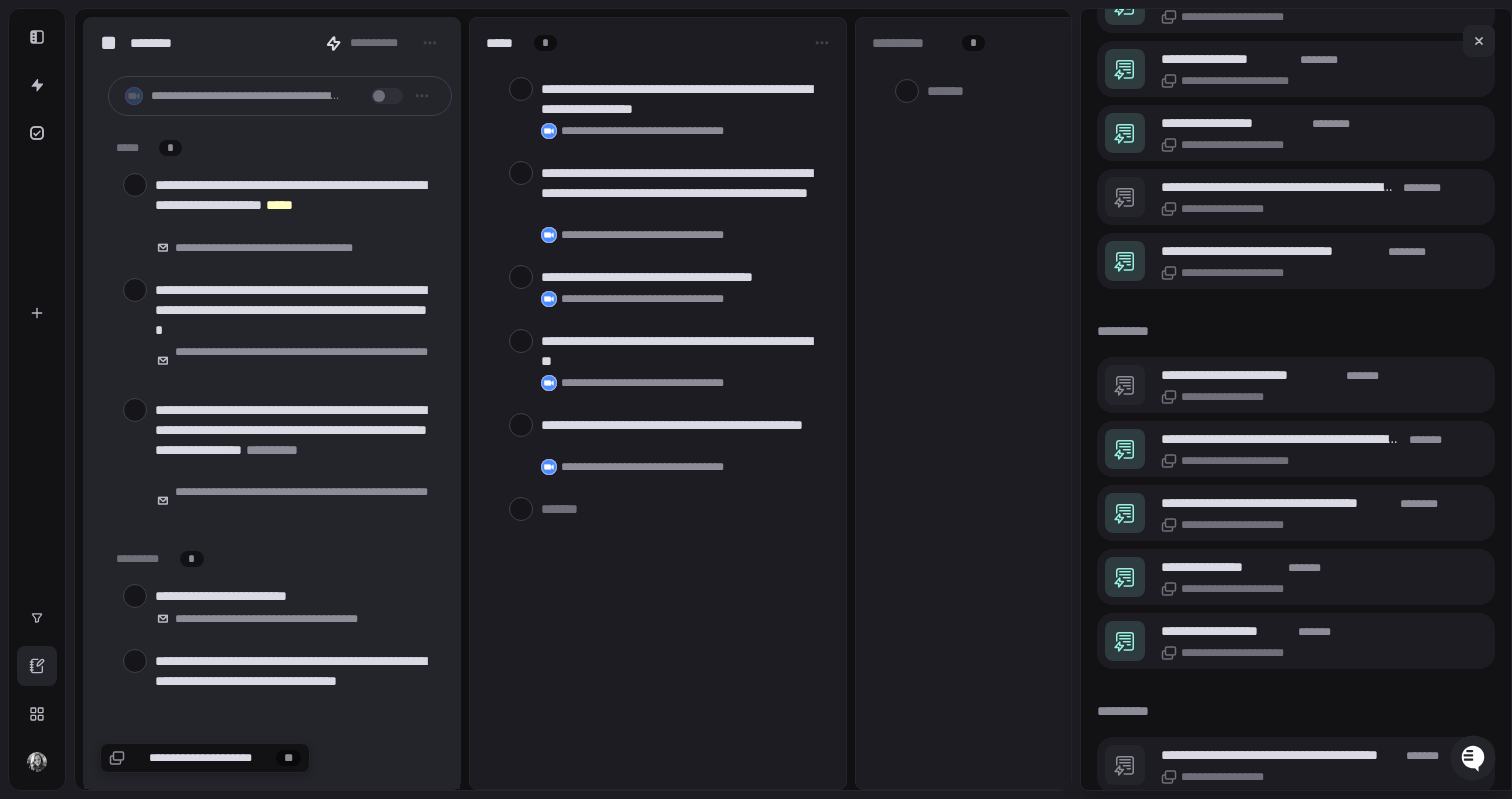 scroll, scrollTop: 719, scrollLeft: 0, axis: vertical 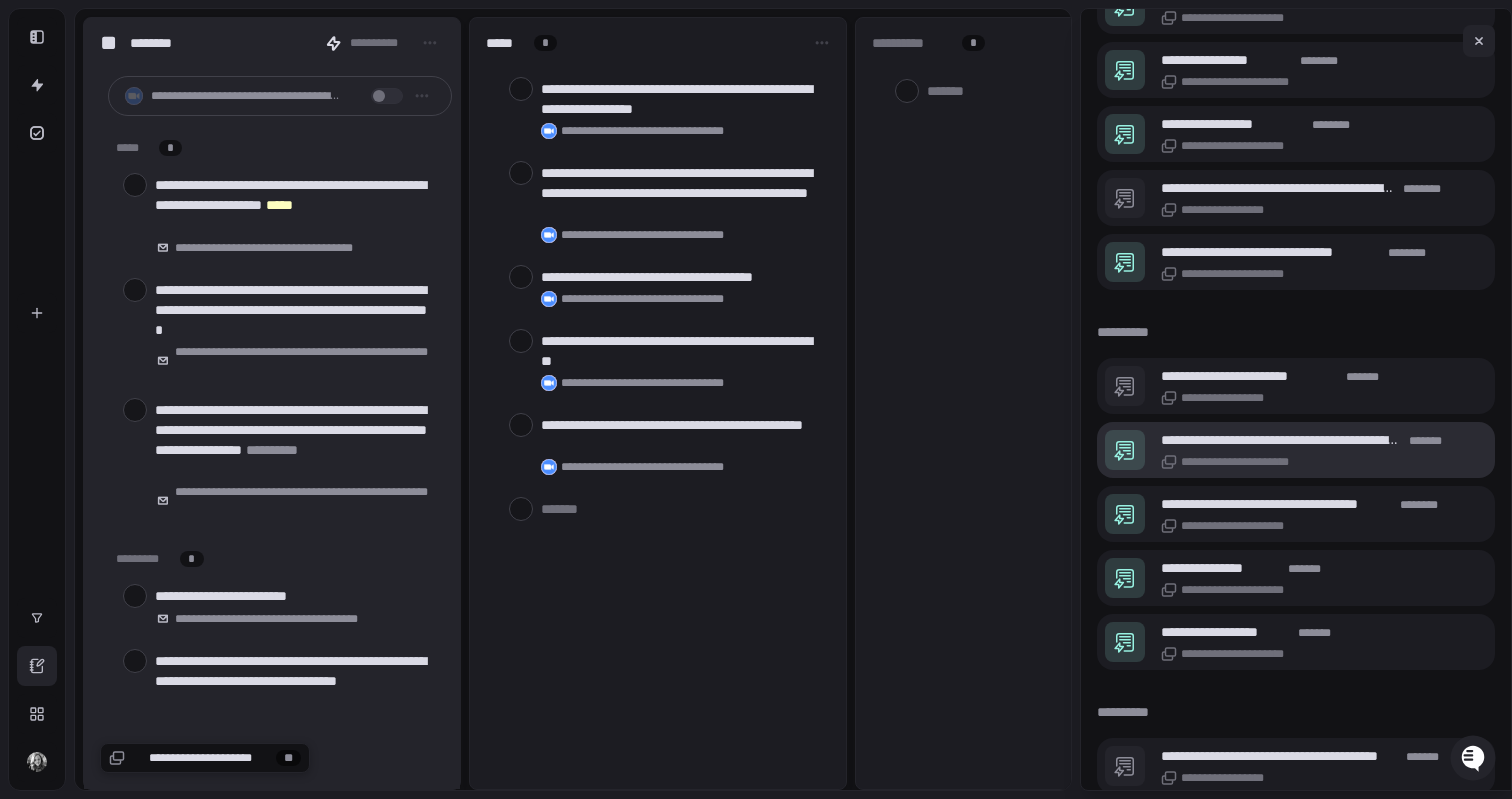 click on "**********" at bounding box center [1307, 462] 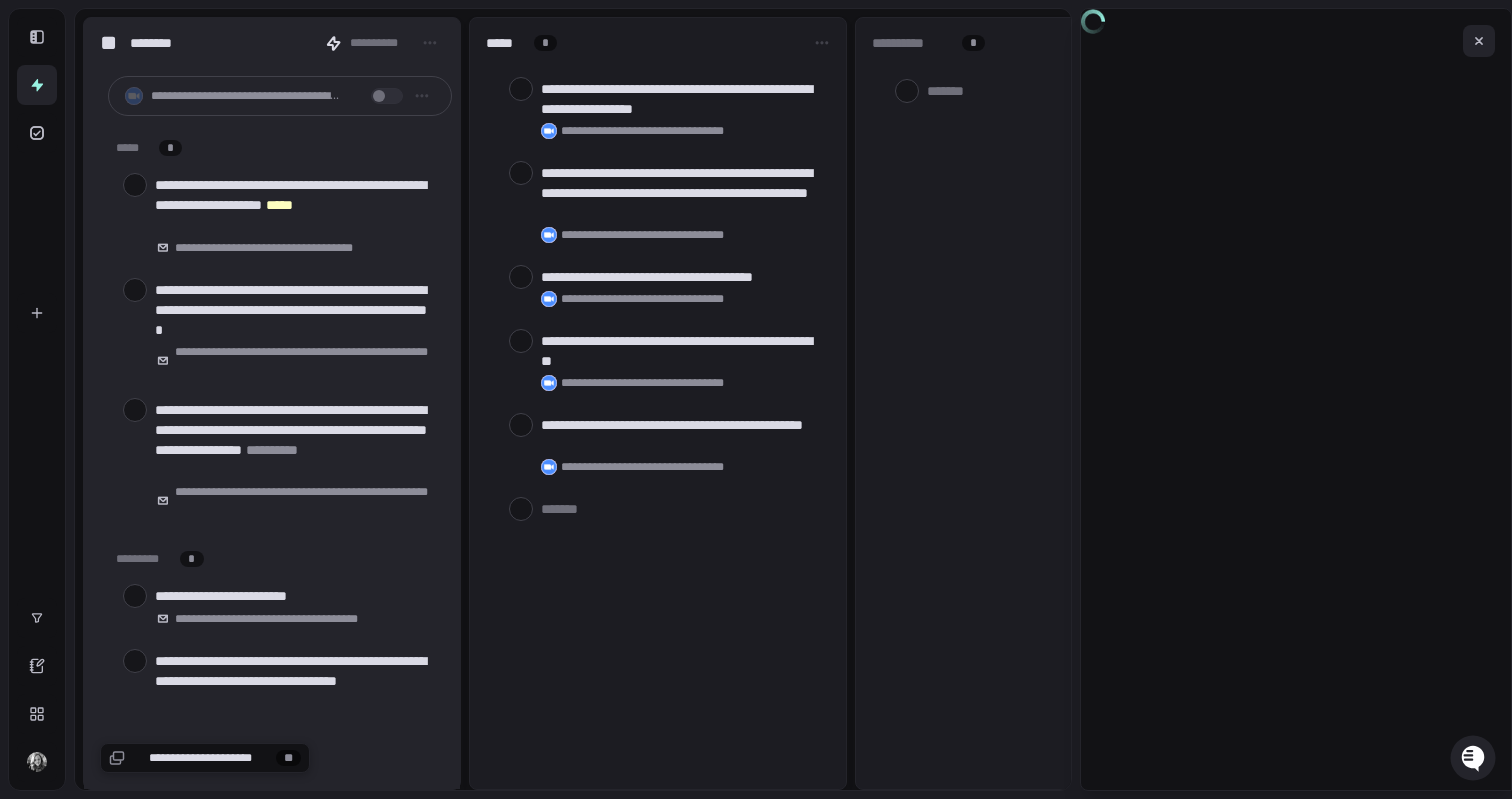 scroll, scrollTop: 0, scrollLeft: 0, axis: both 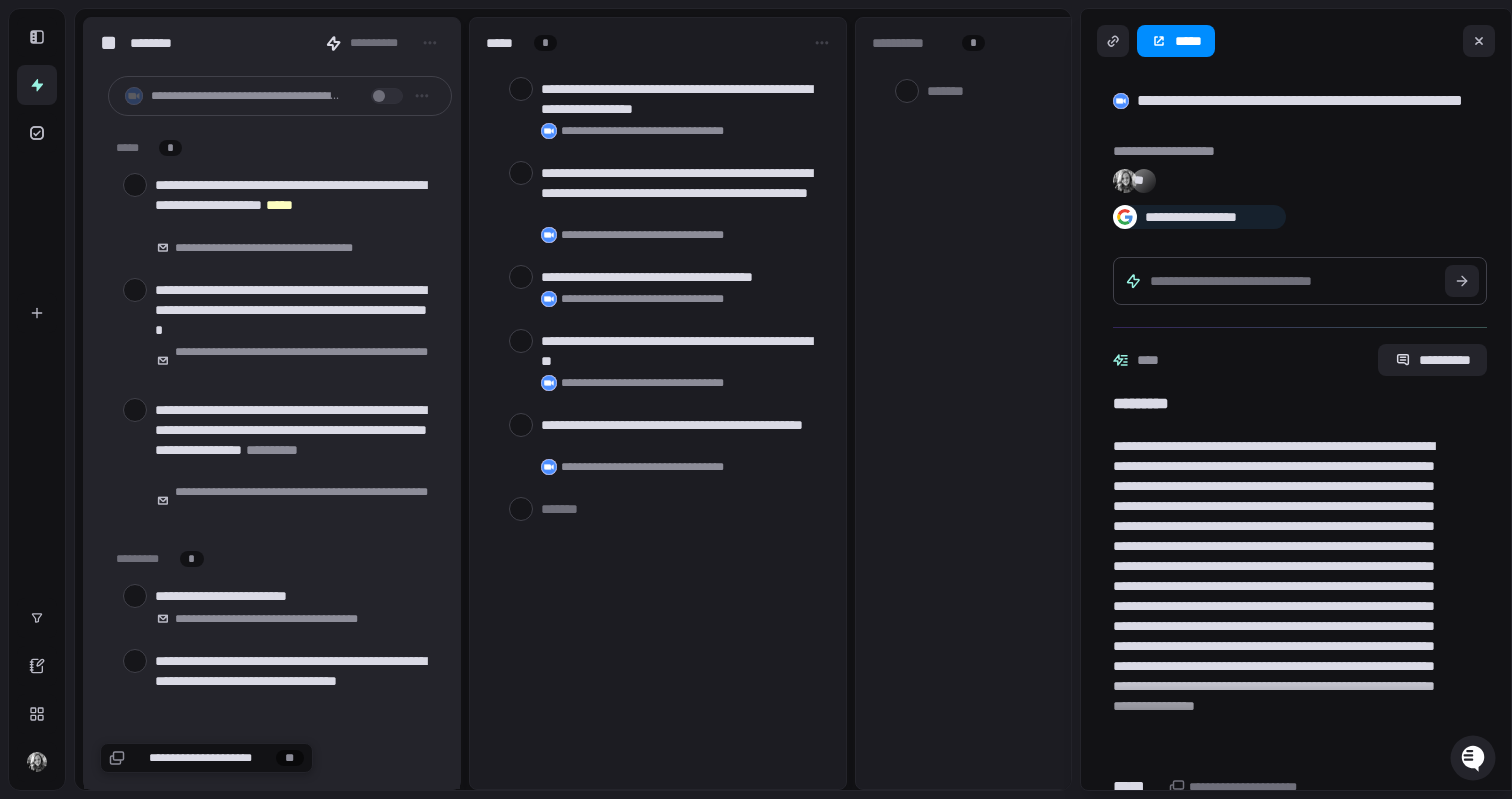 click on "**********" at bounding box center [1432, 360] 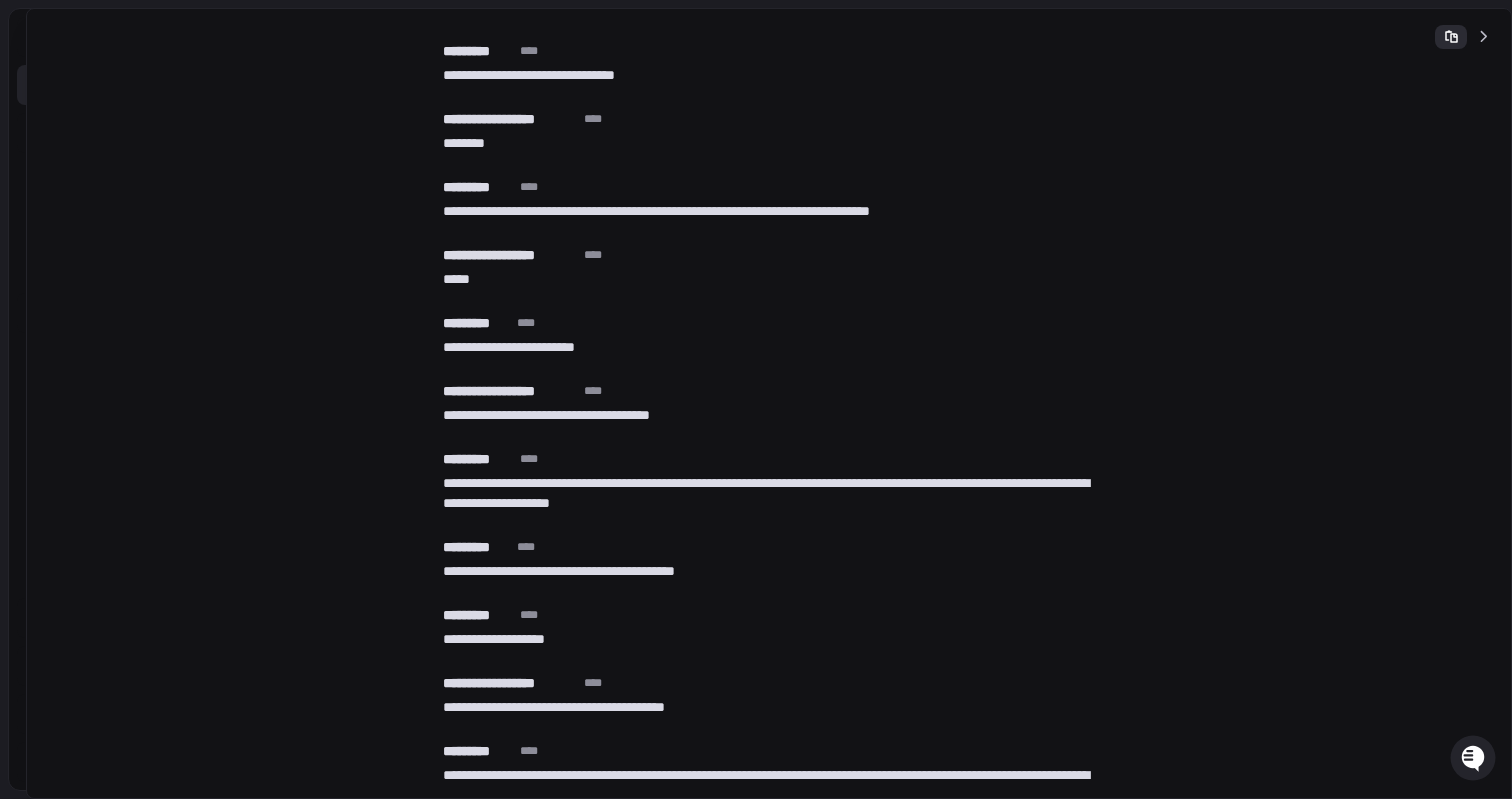 click at bounding box center [1451, 37] 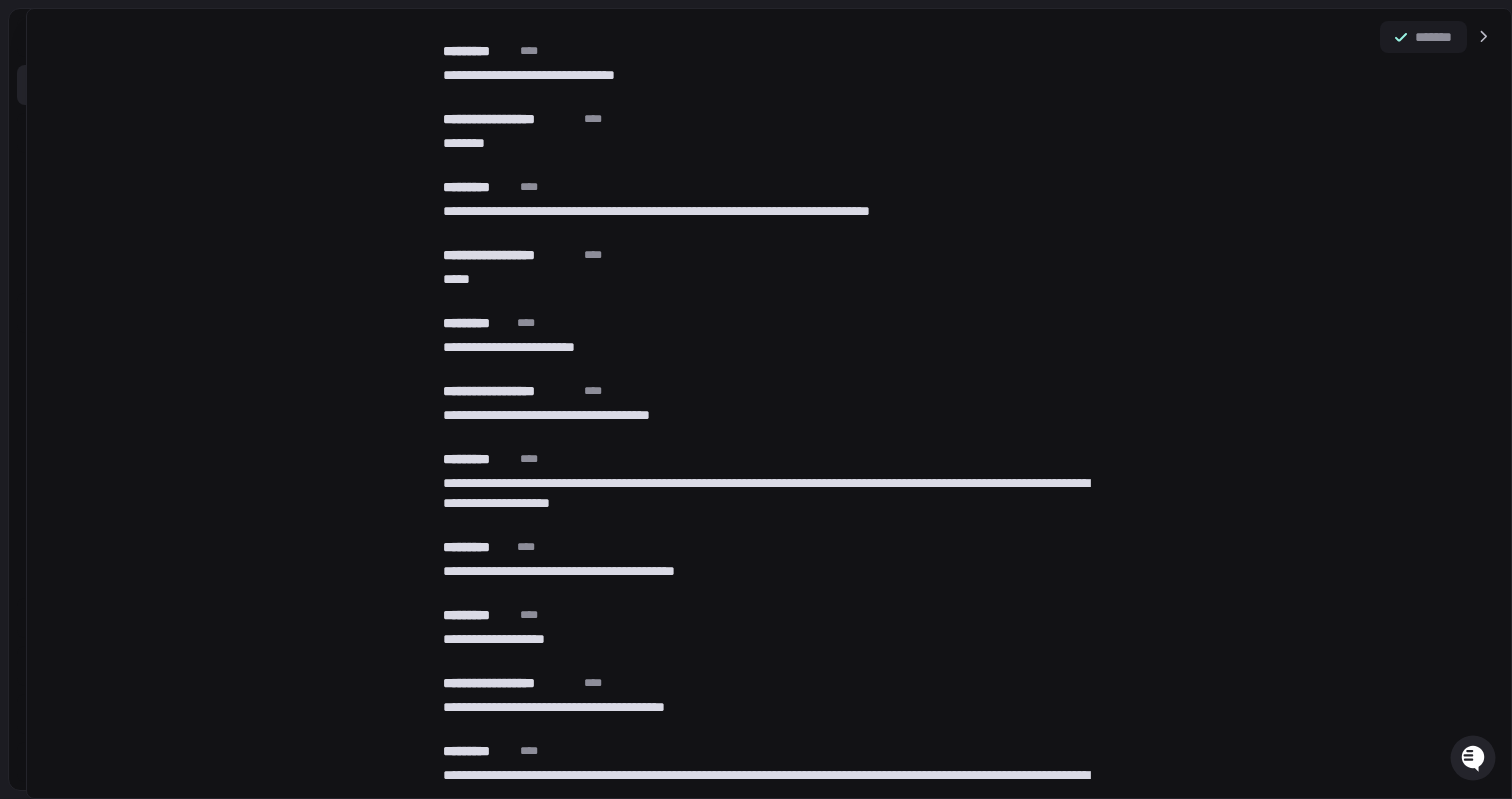 click at bounding box center [1483, 37] 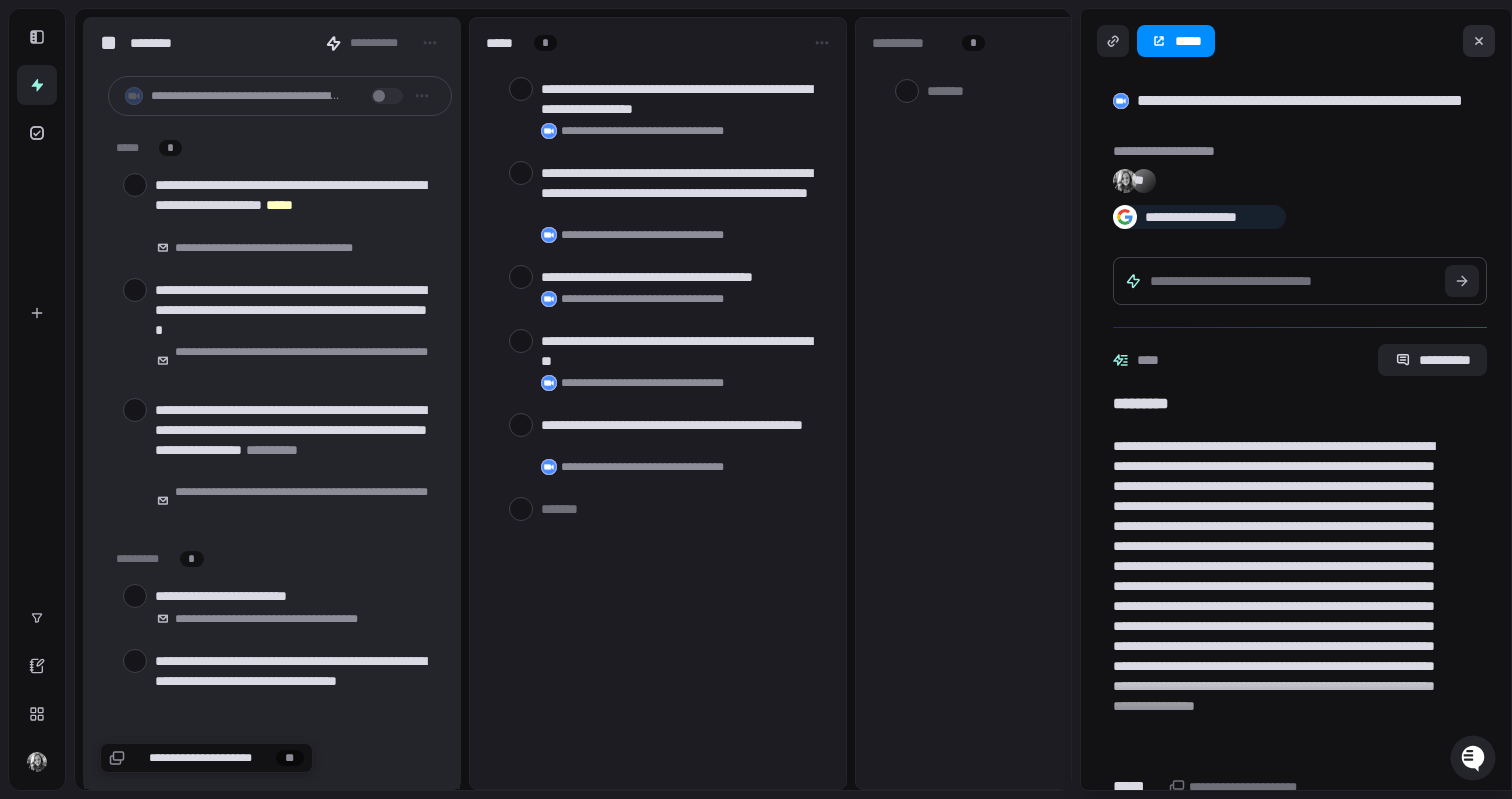 click at bounding box center (1479, 41) 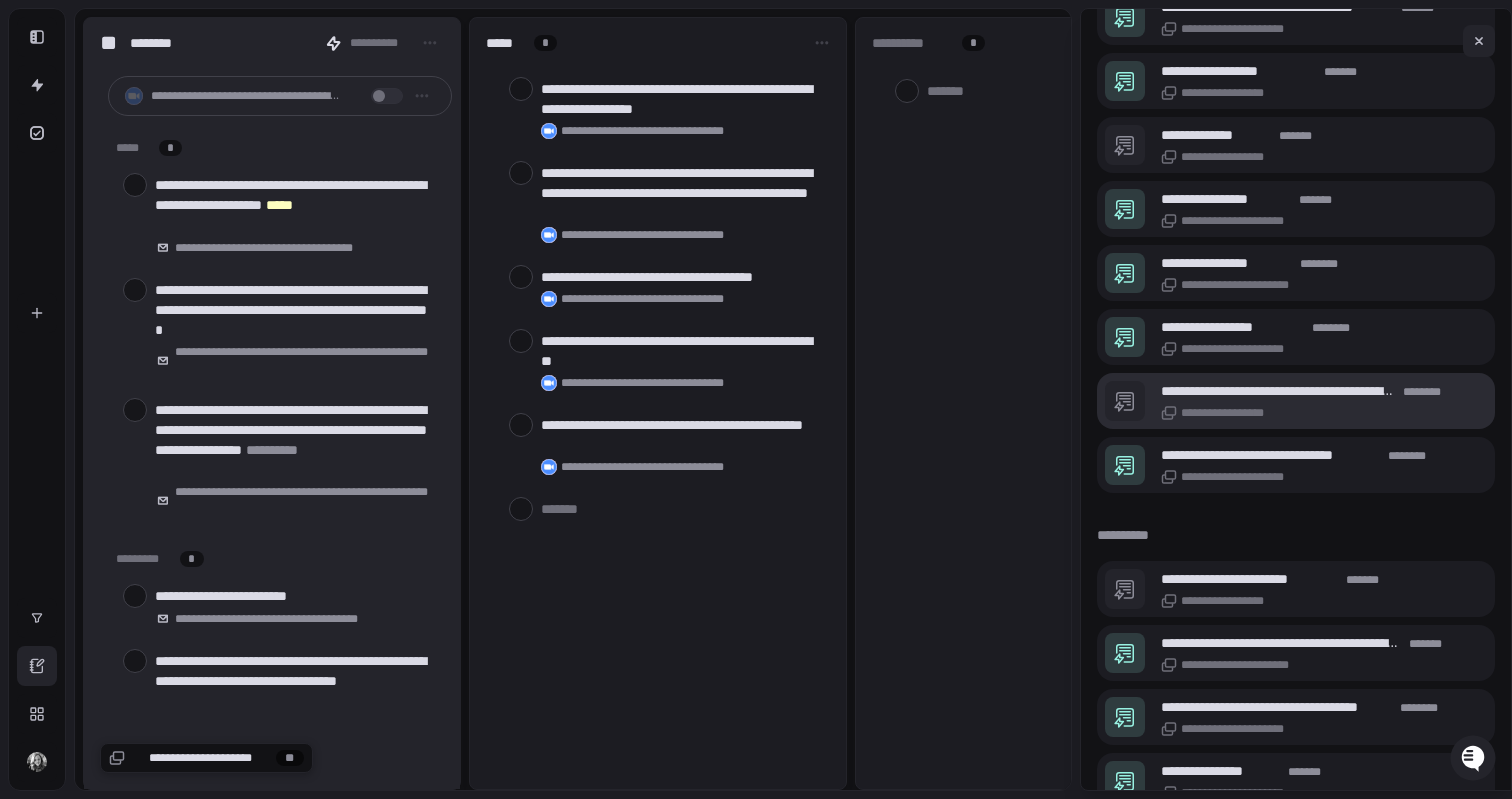 scroll, scrollTop: 520, scrollLeft: 0, axis: vertical 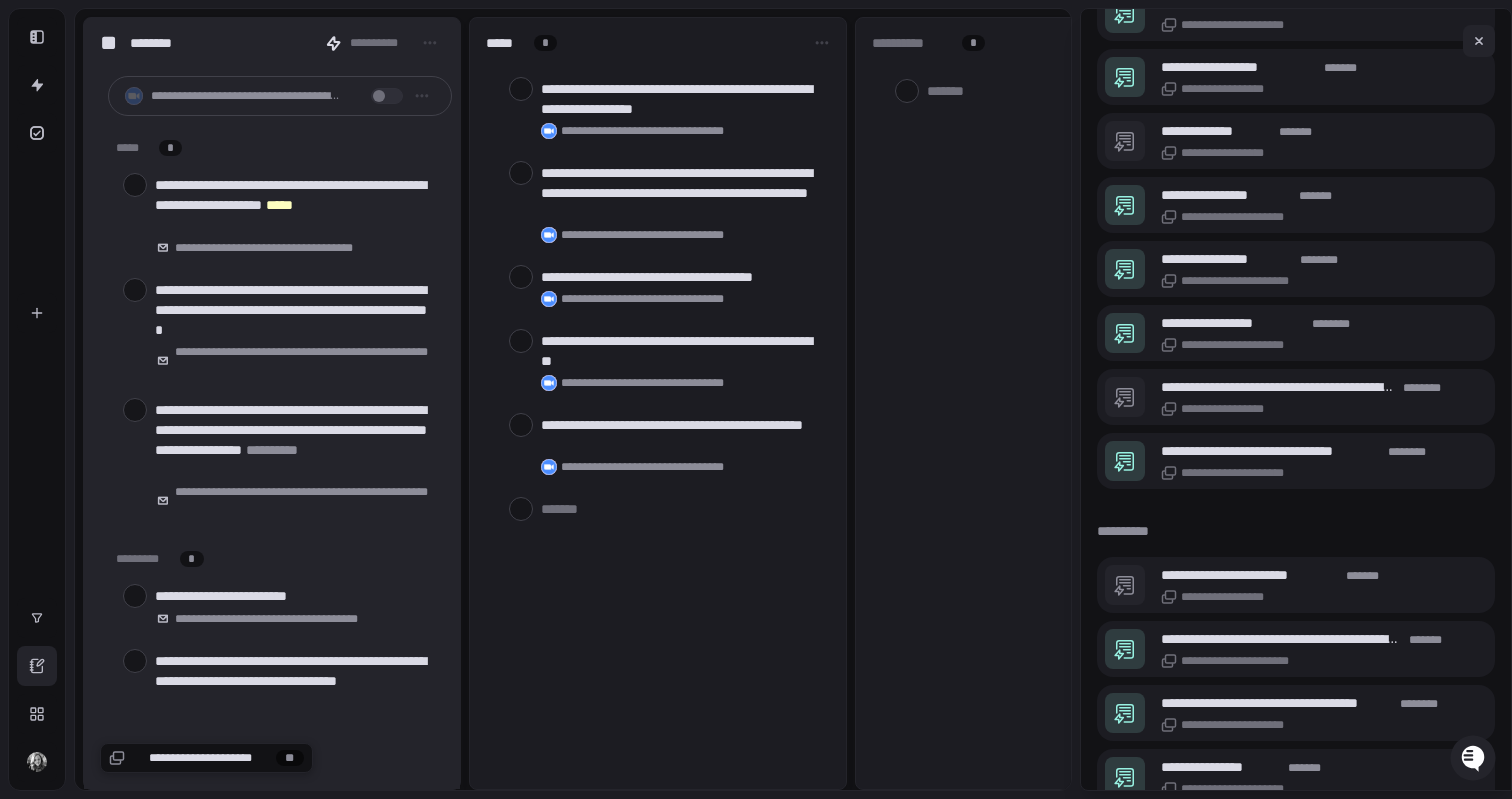 click on "**********" at bounding box center [1304, 461] 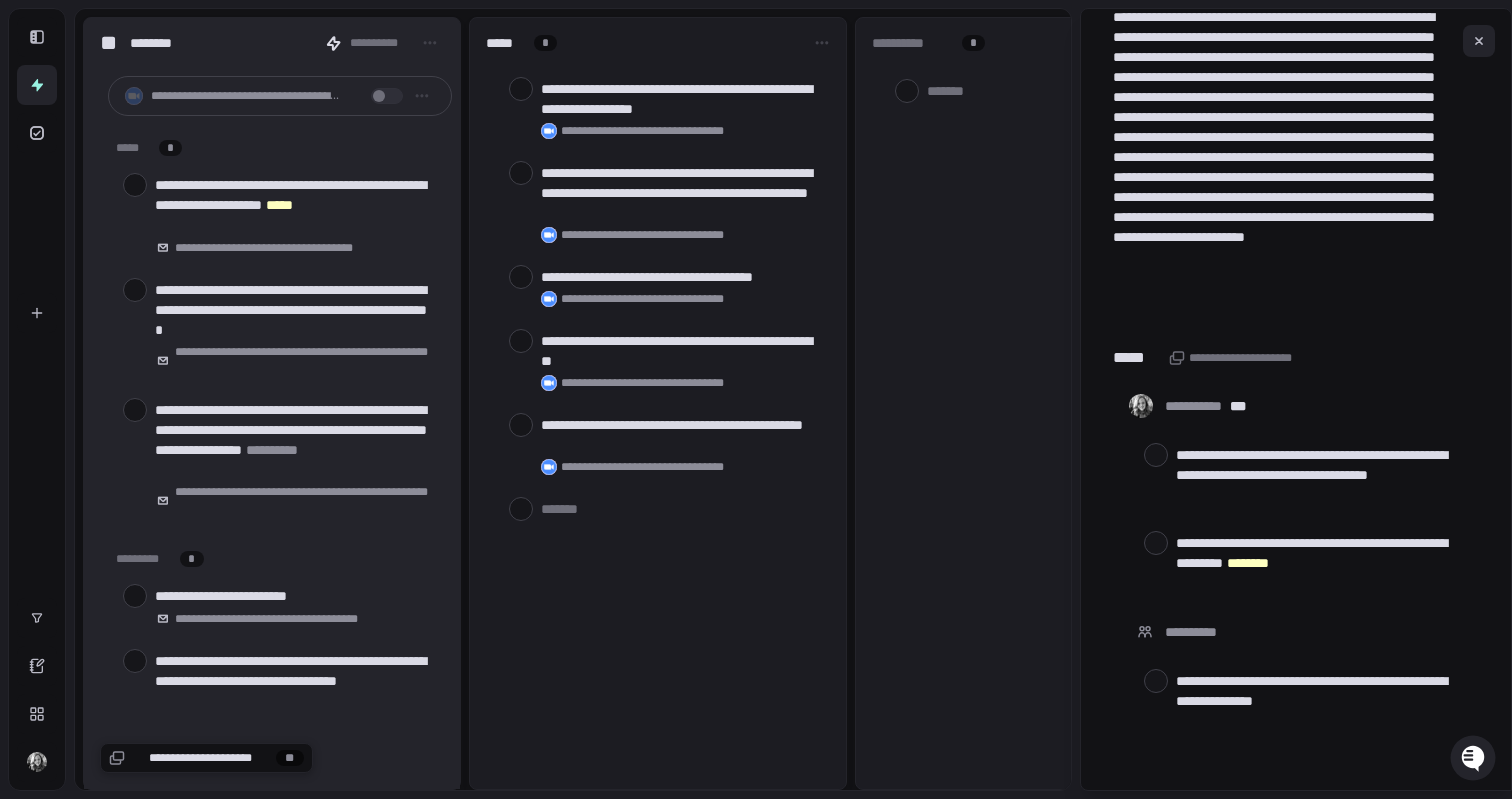 scroll, scrollTop: 0, scrollLeft: 0, axis: both 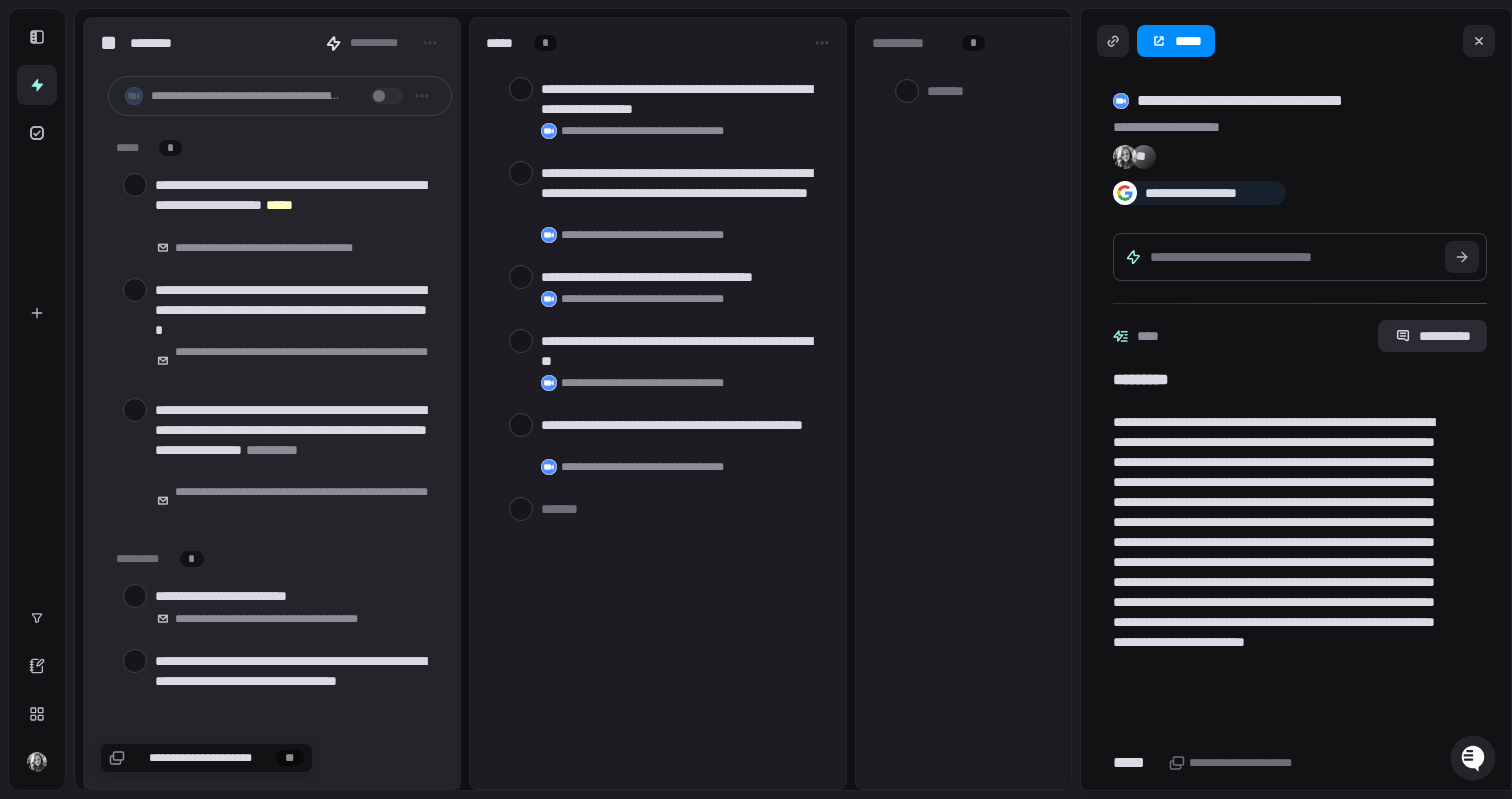 click on "**********" at bounding box center (1432, 336) 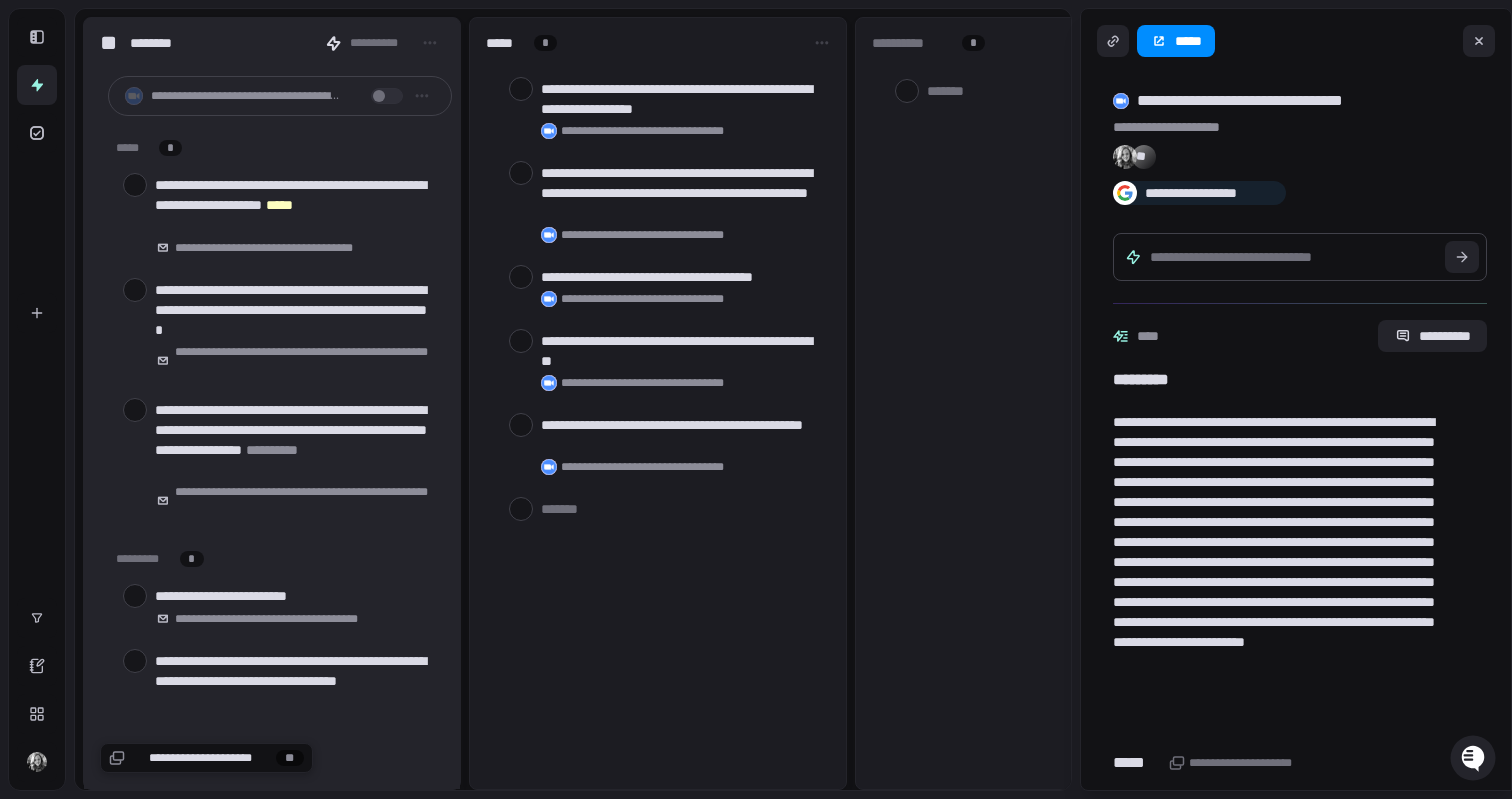 type on "*" 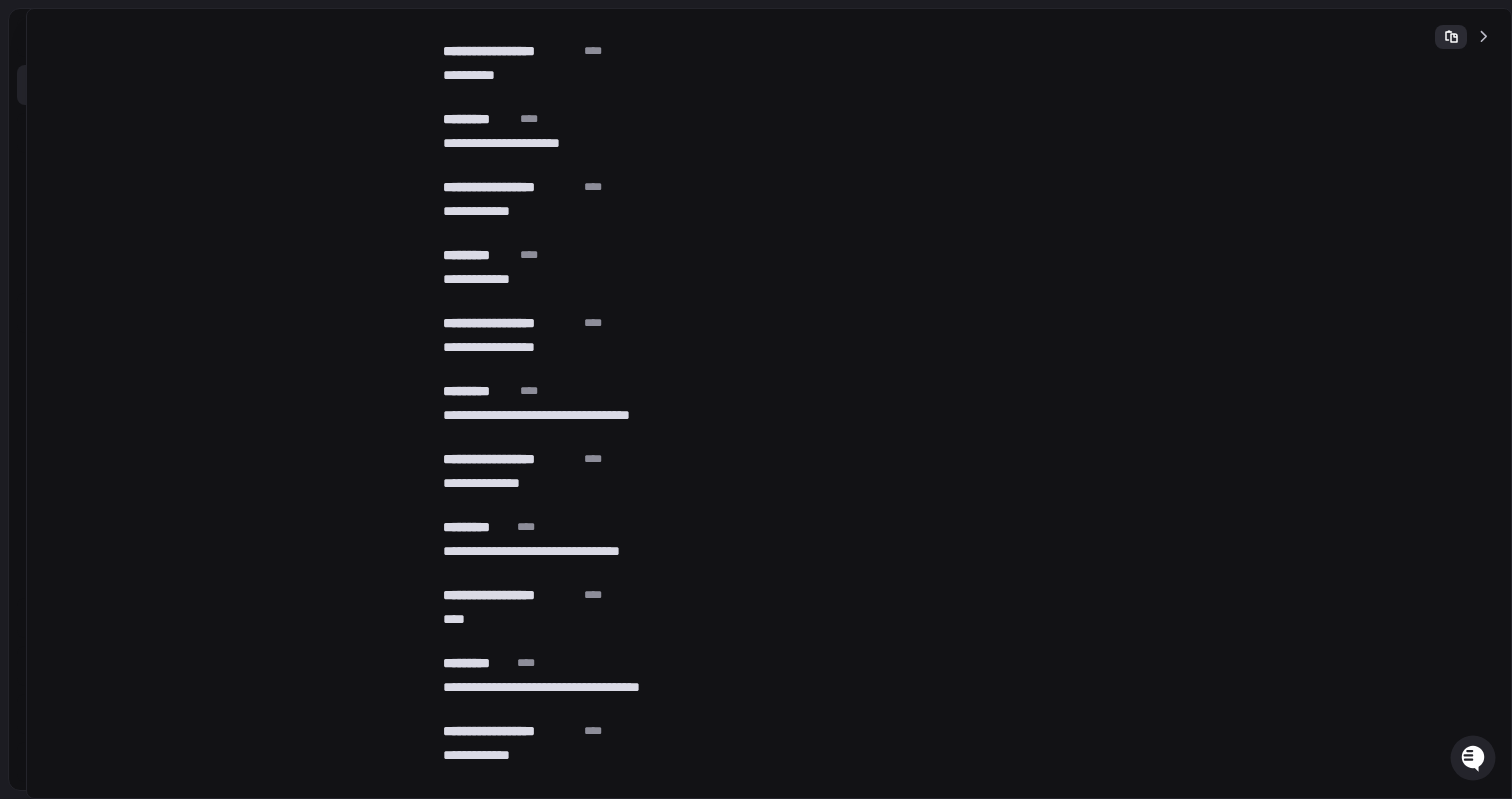 click 